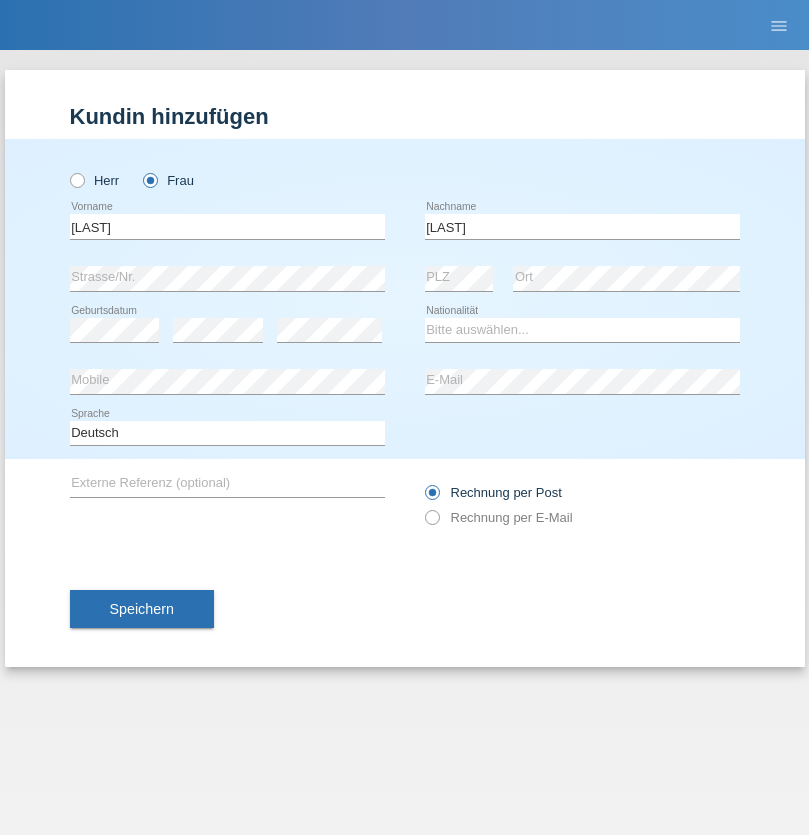 scroll, scrollTop: 0, scrollLeft: 0, axis: both 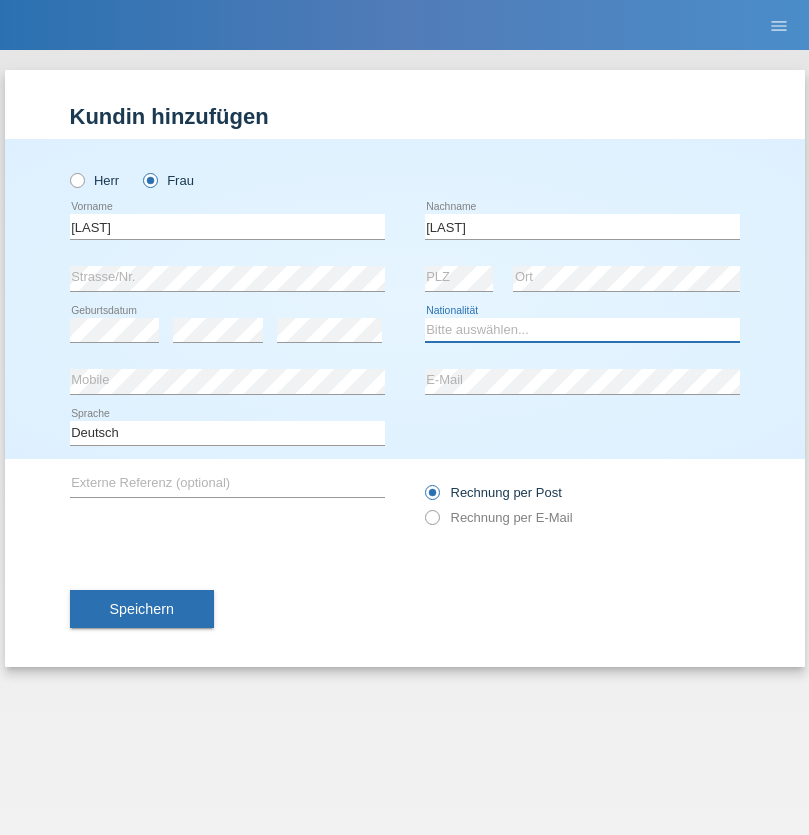 select on "CH" 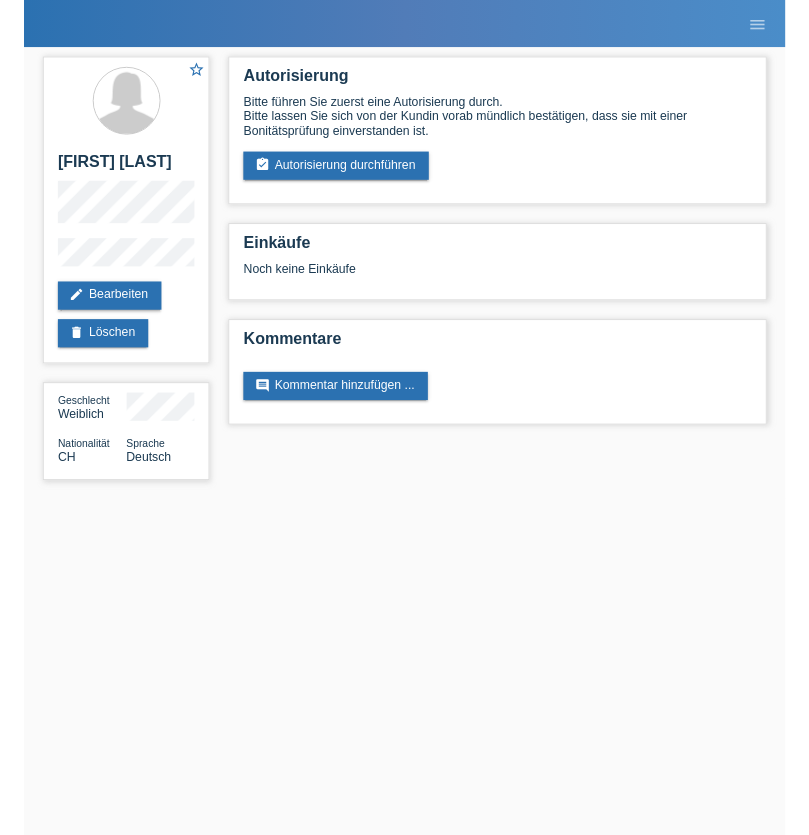 scroll, scrollTop: 0, scrollLeft: 0, axis: both 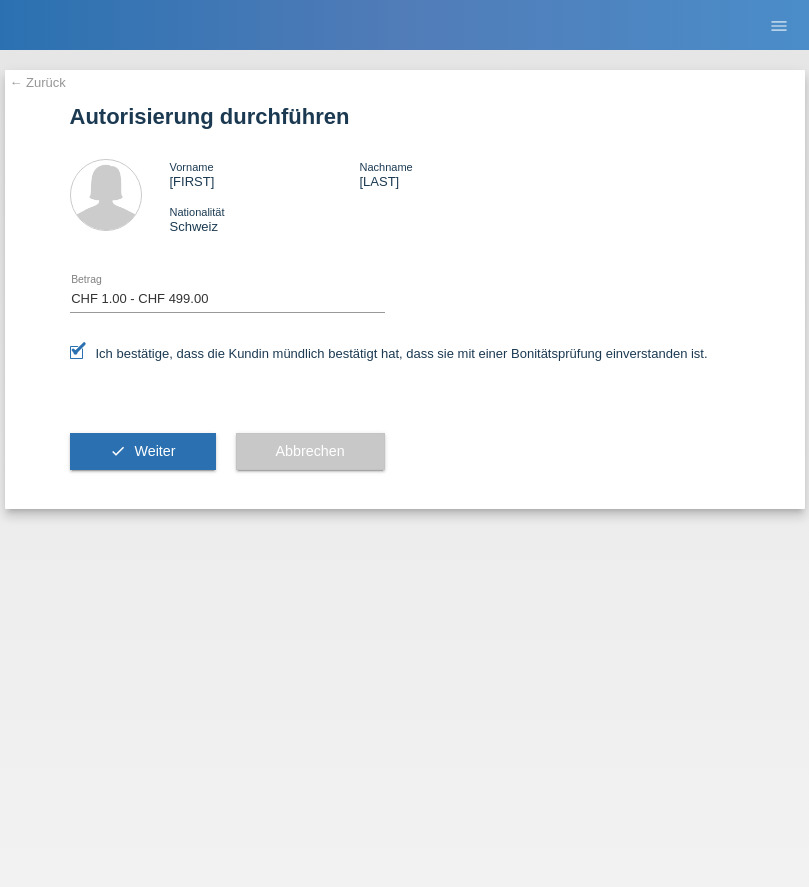 select on "1" 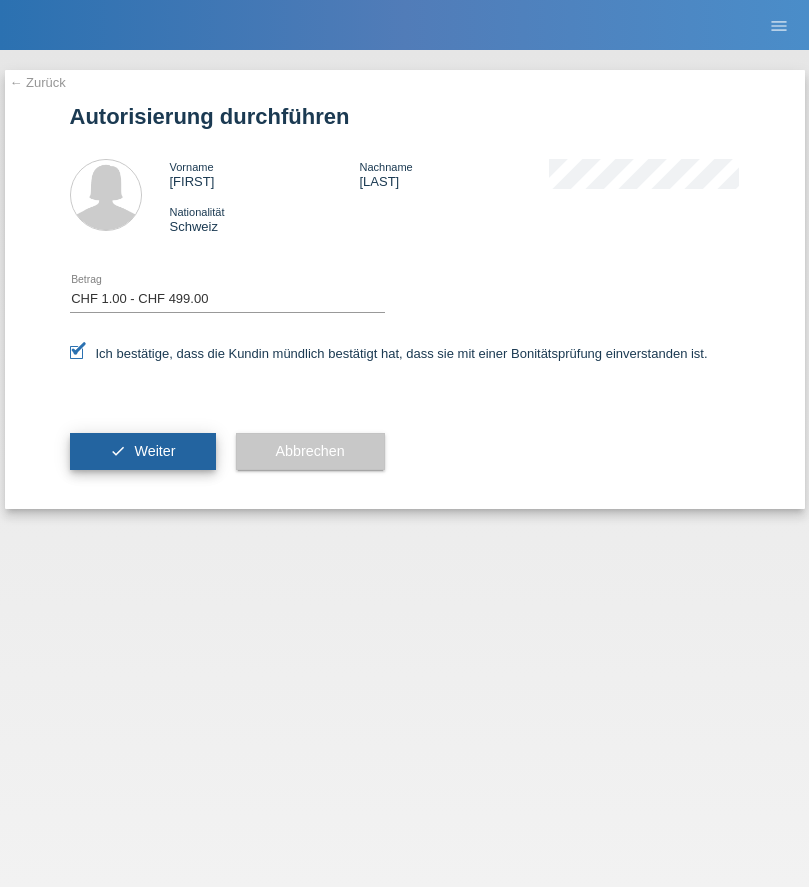 click on "Weiter" at bounding box center [154, 451] 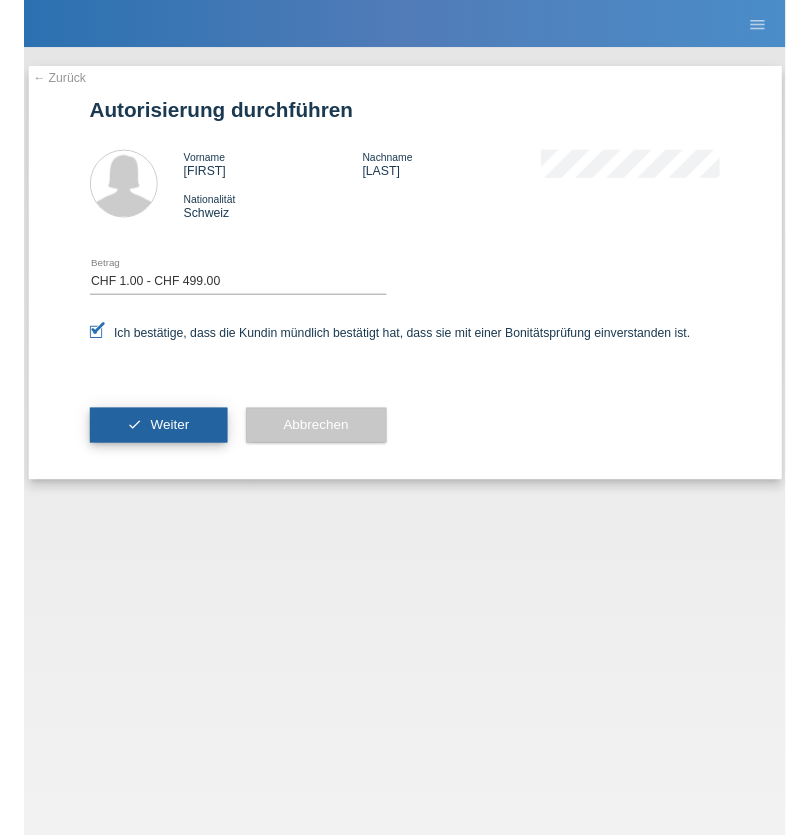 scroll, scrollTop: 0, scrollLeft: 0, axis: both 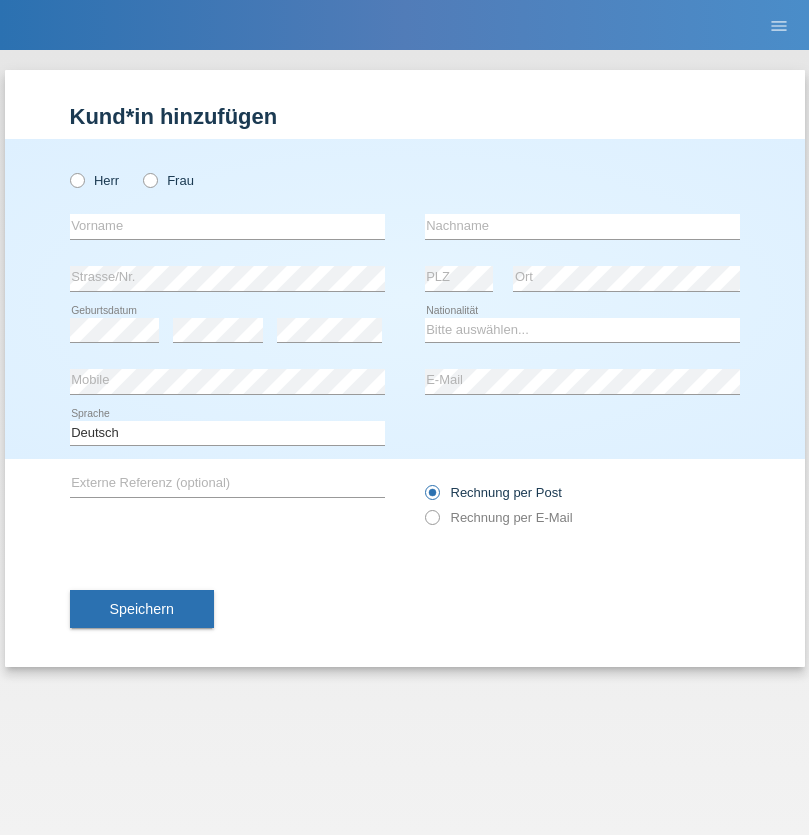 radio on "true" 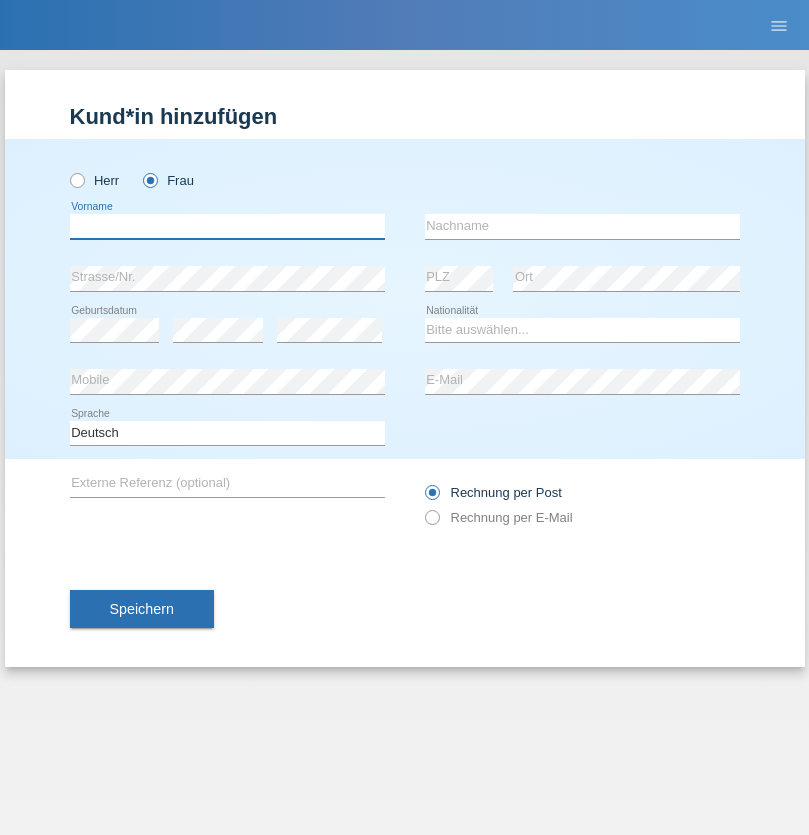 click at bounding box center [227, 226] 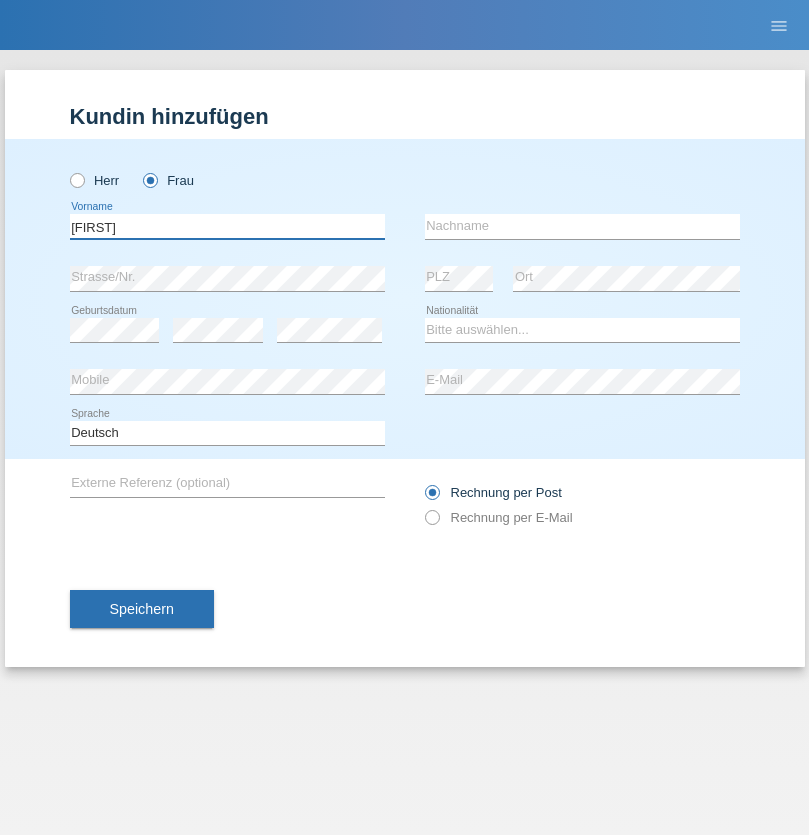 type on "[FIRST]" 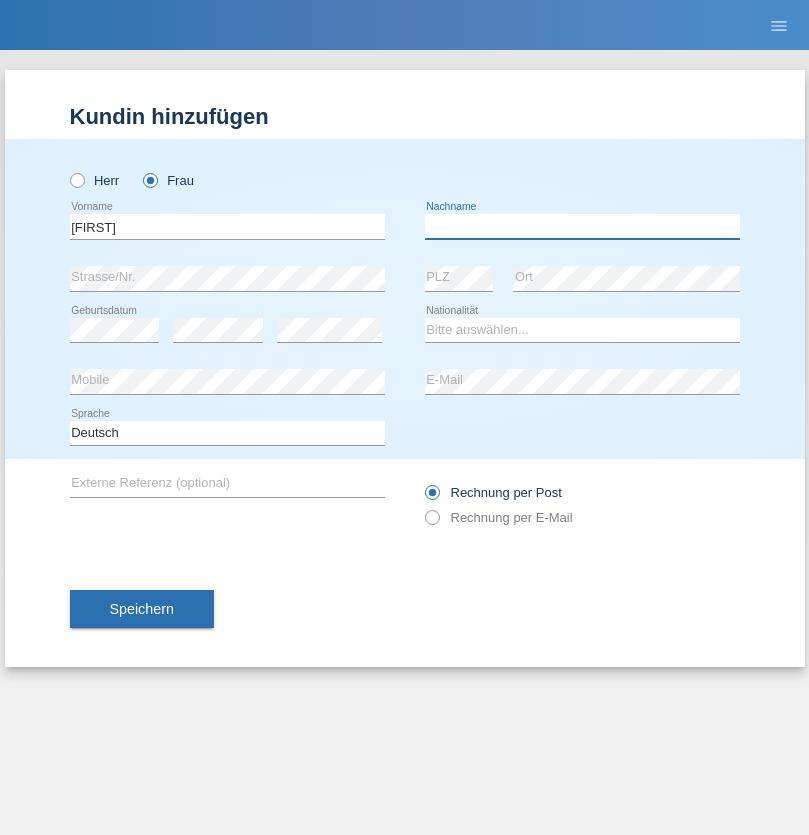 click at bounding box center [582, 226] 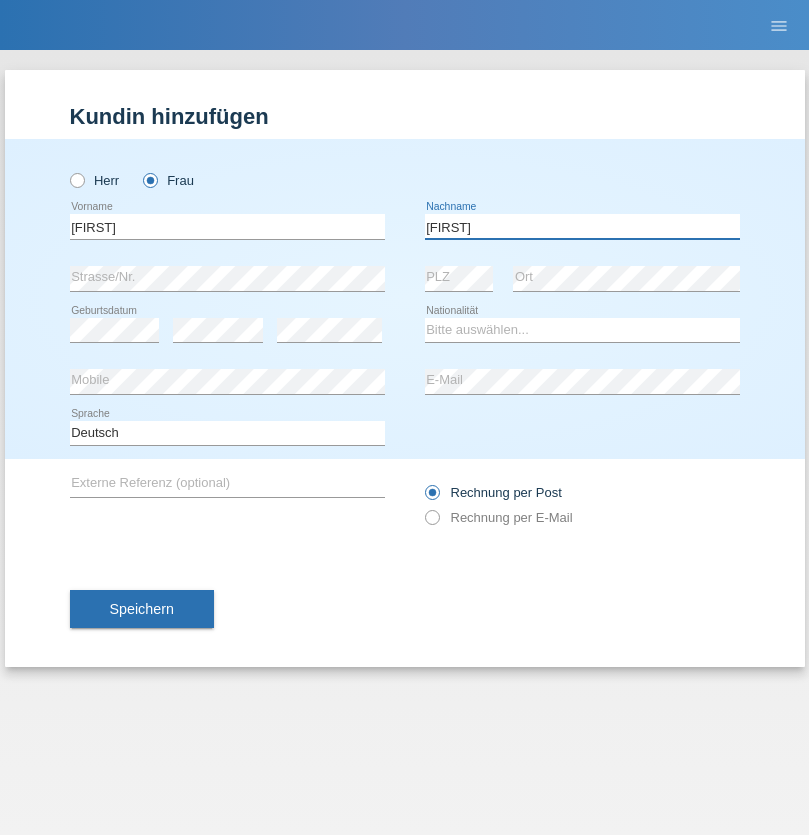 type on "[LAST]" 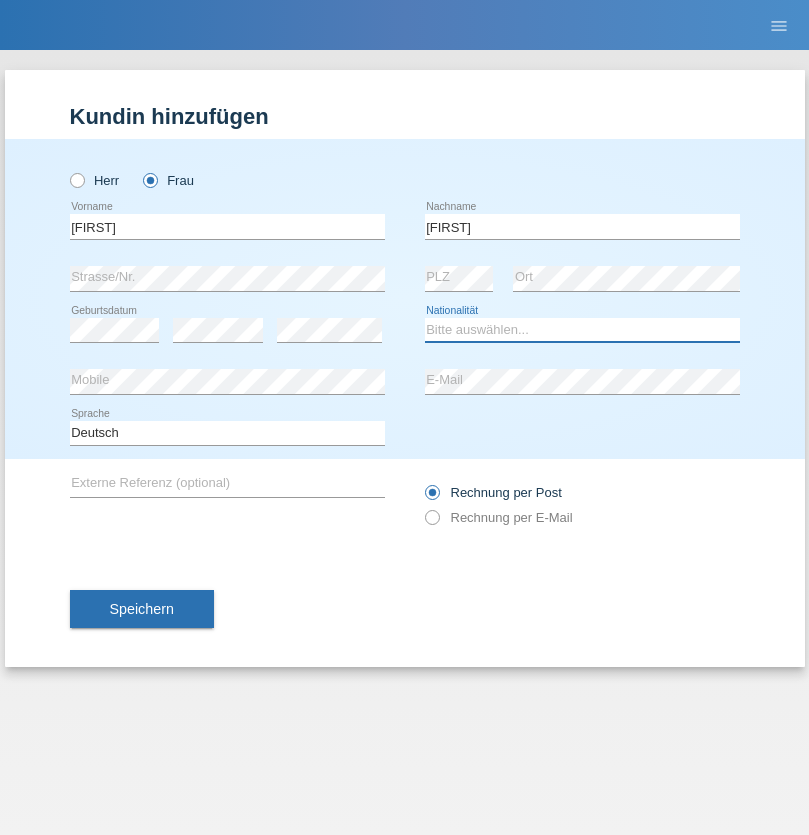 select on "CH" 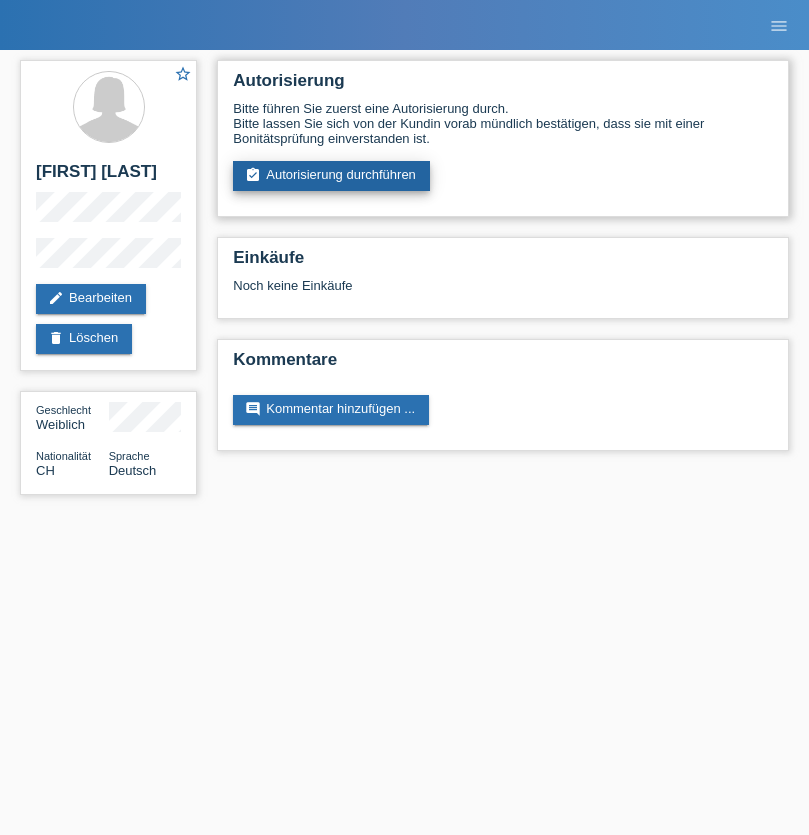 click on "assignment_turned_in  Autorisierung durchführen" at bounding box center [331, 176] 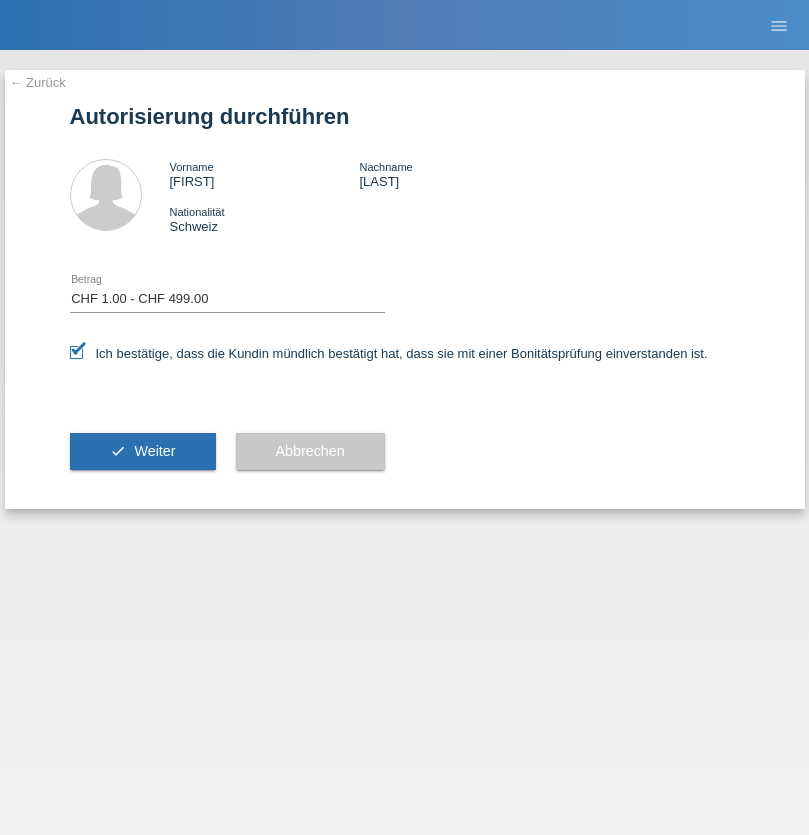 select on "1" 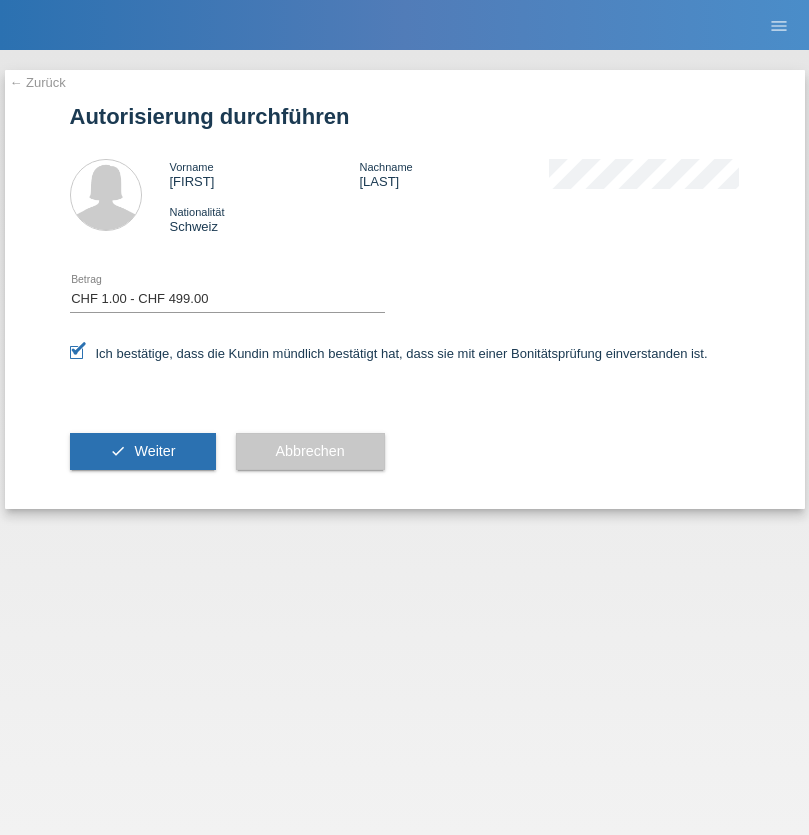 scroll, scrollTop: 0, scrollLeft: 0, axis: both 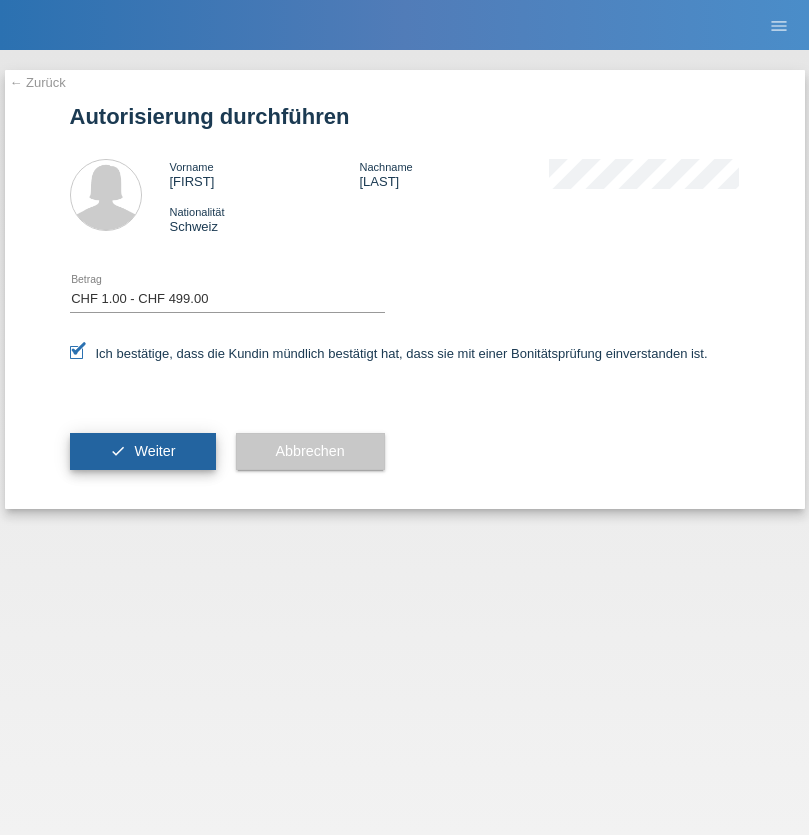 click on "Weiter" at bounding box center (154, 451) 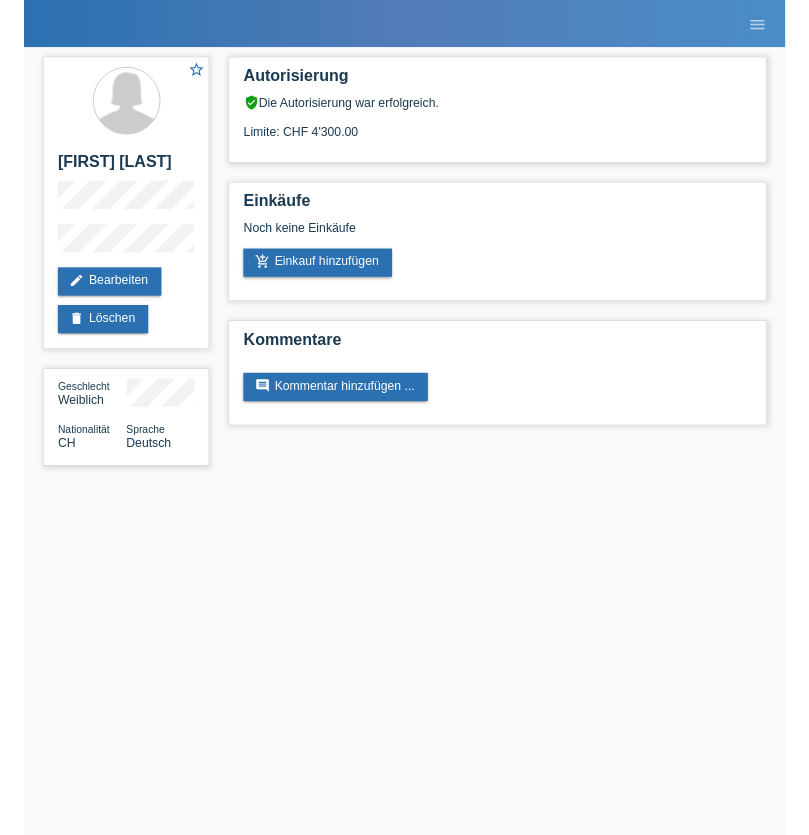 scroll, scrollTop: 0, scrollLeft: 0, axis: both 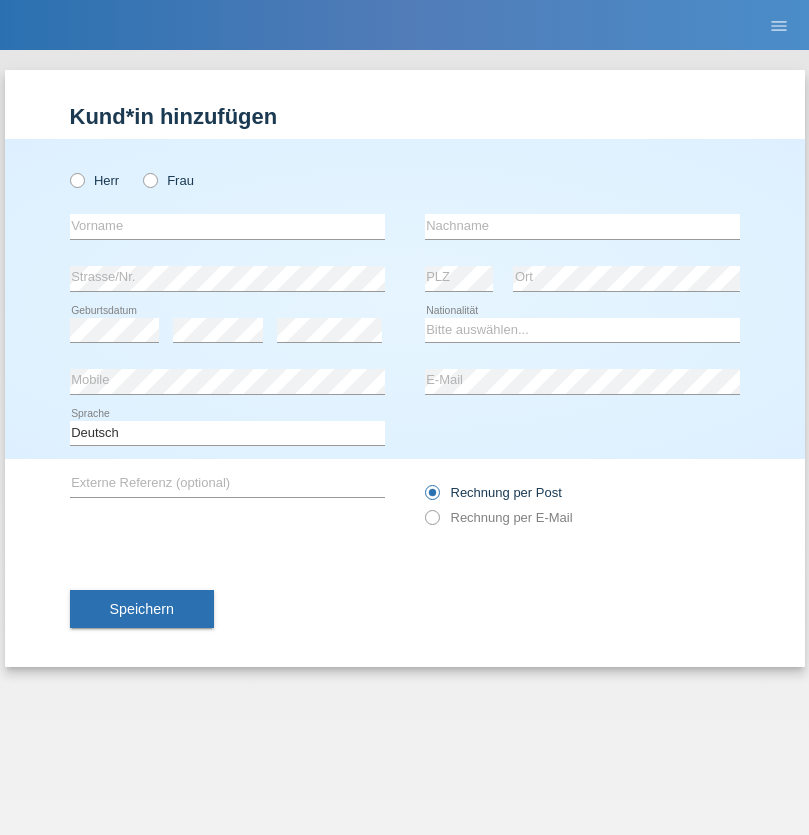 radio on "true" 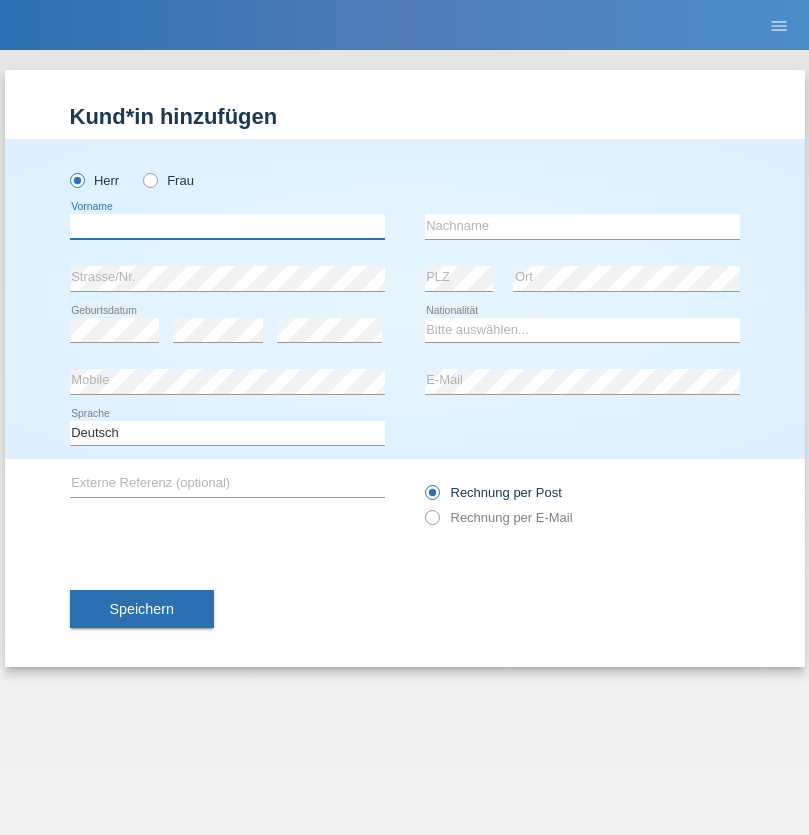 click at bounding box center [227, 226] 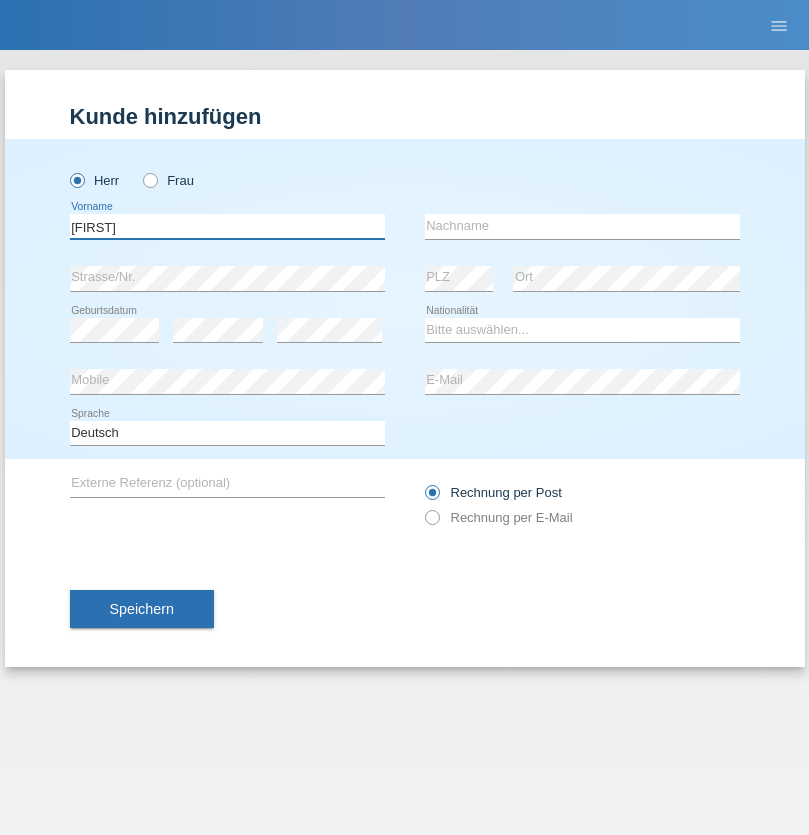 type on "[FIRST]" 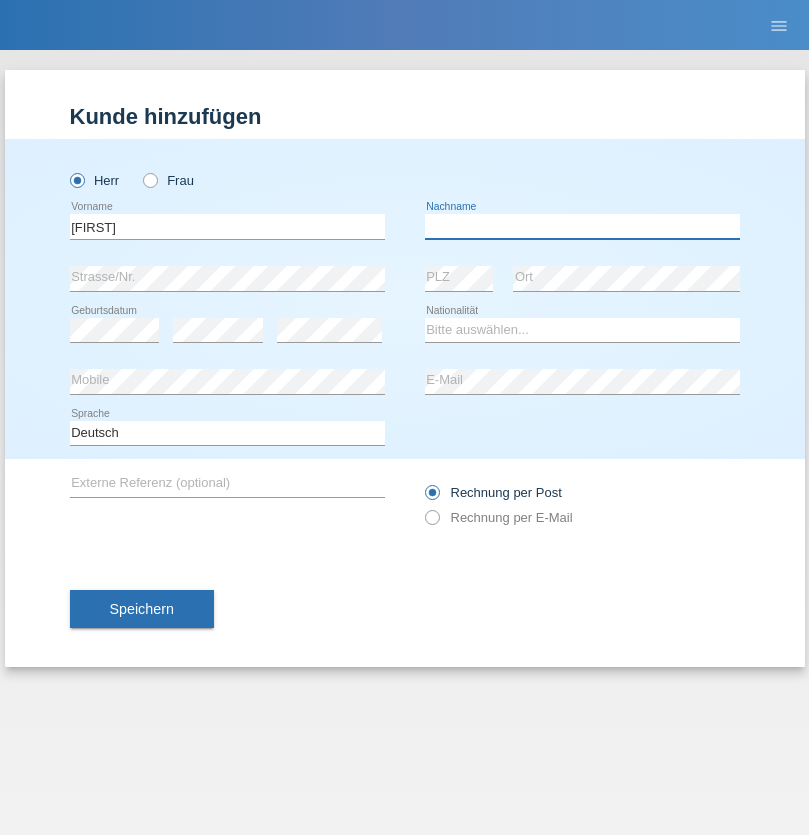 click at bounding box center [582, 226] 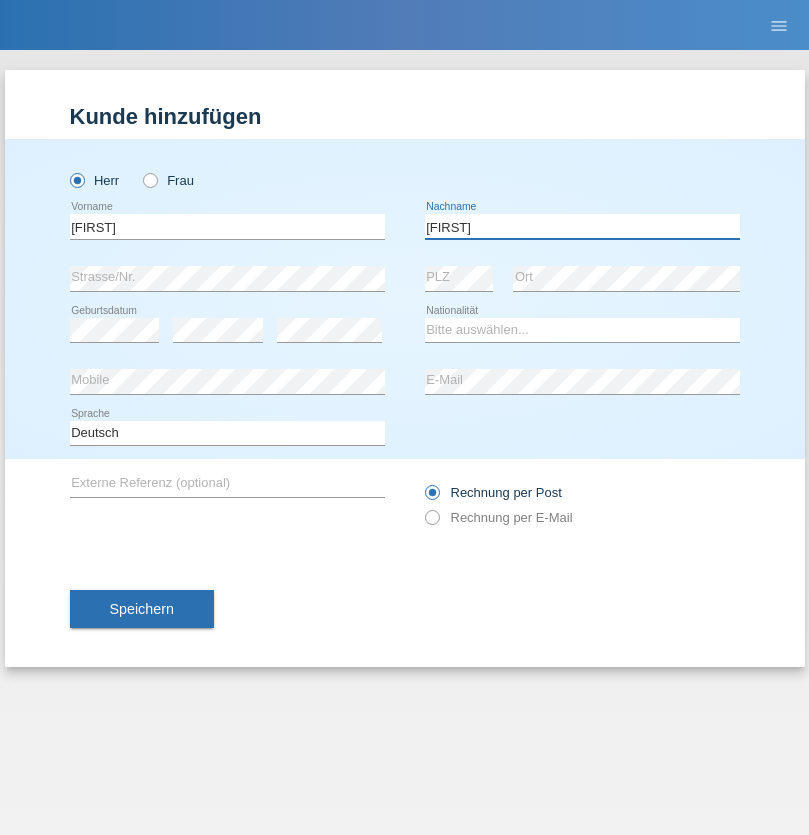 type on "[FIRST]" 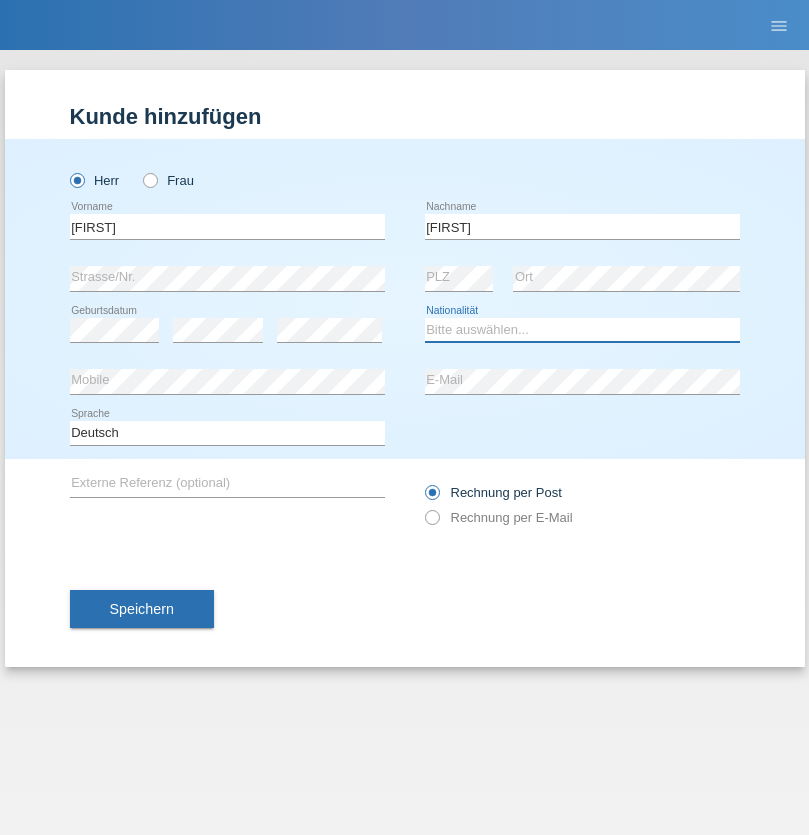 select on "CH" 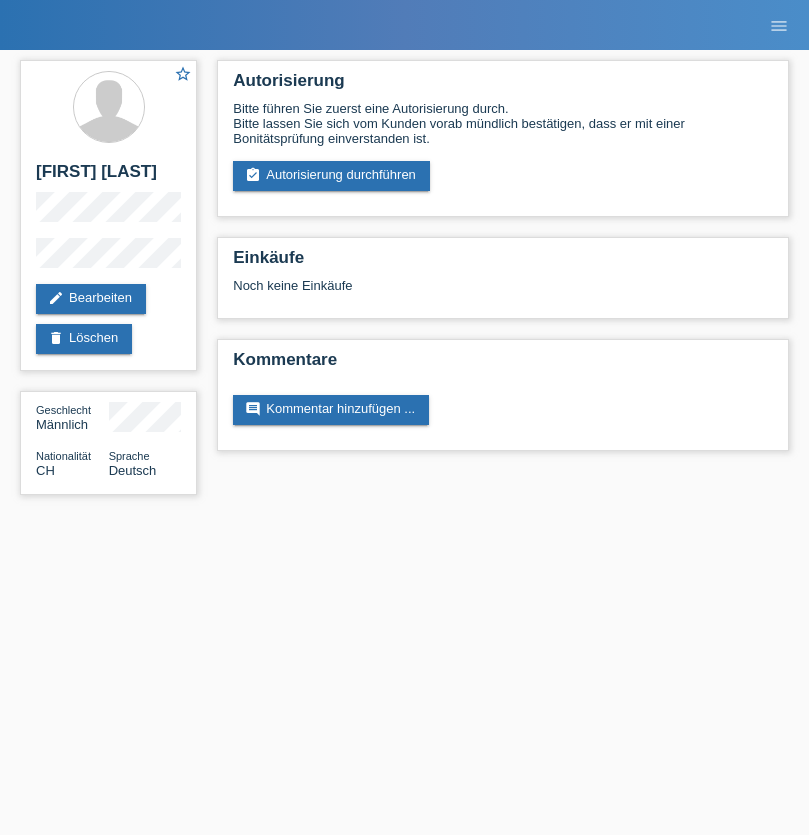 scroll, scrollTop: 0, scrollLeft: 0, axis: both 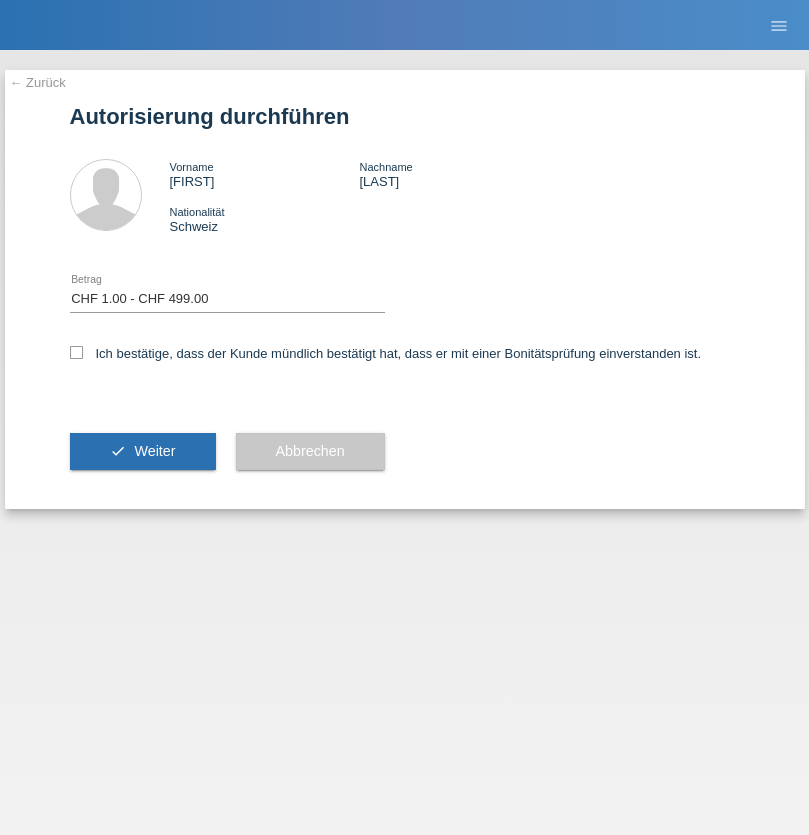 select on "1" 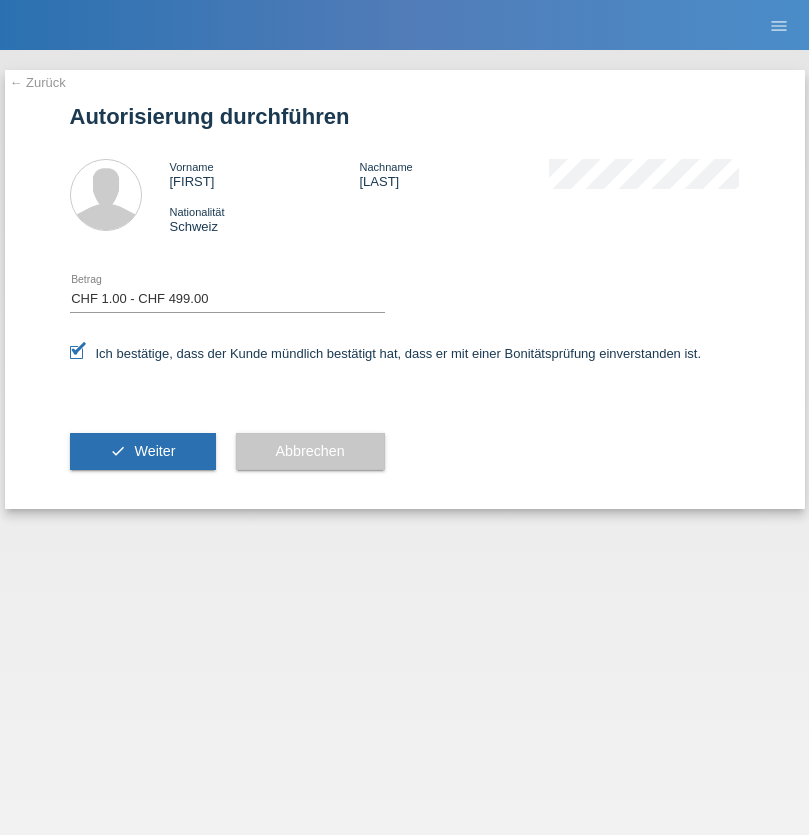 scroll, scrollTop: 0, scrollLeft: 0, axis: both 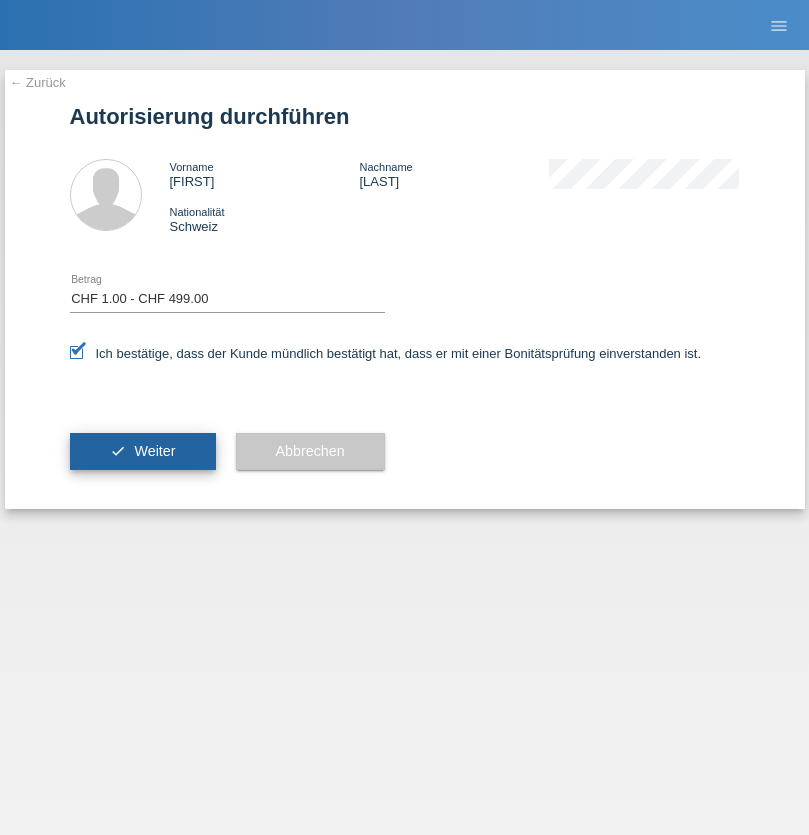 click on "Weiter" at bounding box center [154, 451] 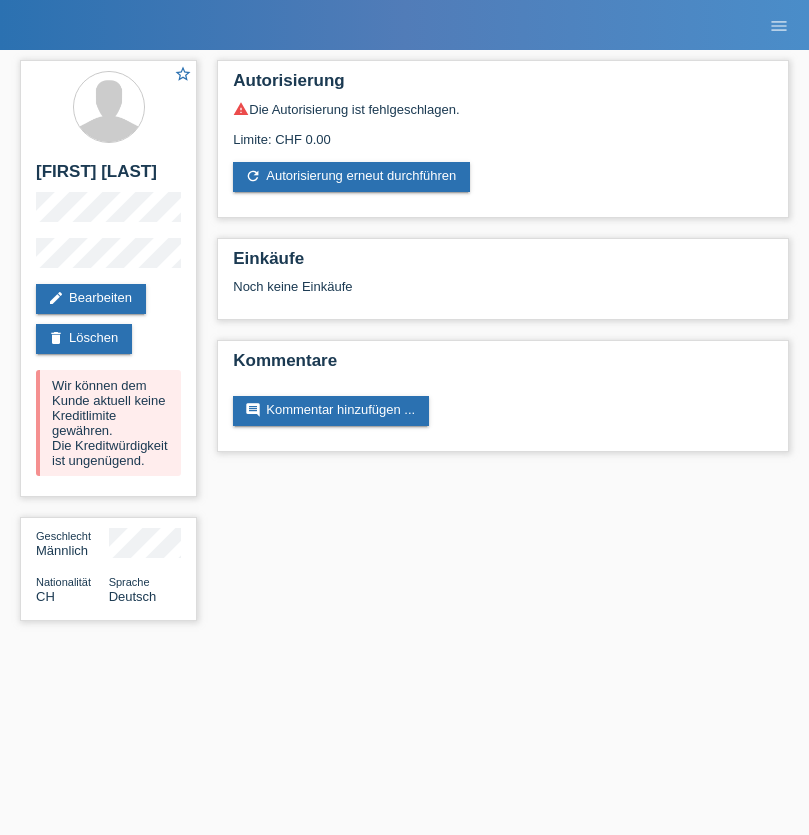 scroll, scrollTop: 0, scrollLeft: 0, axis: both 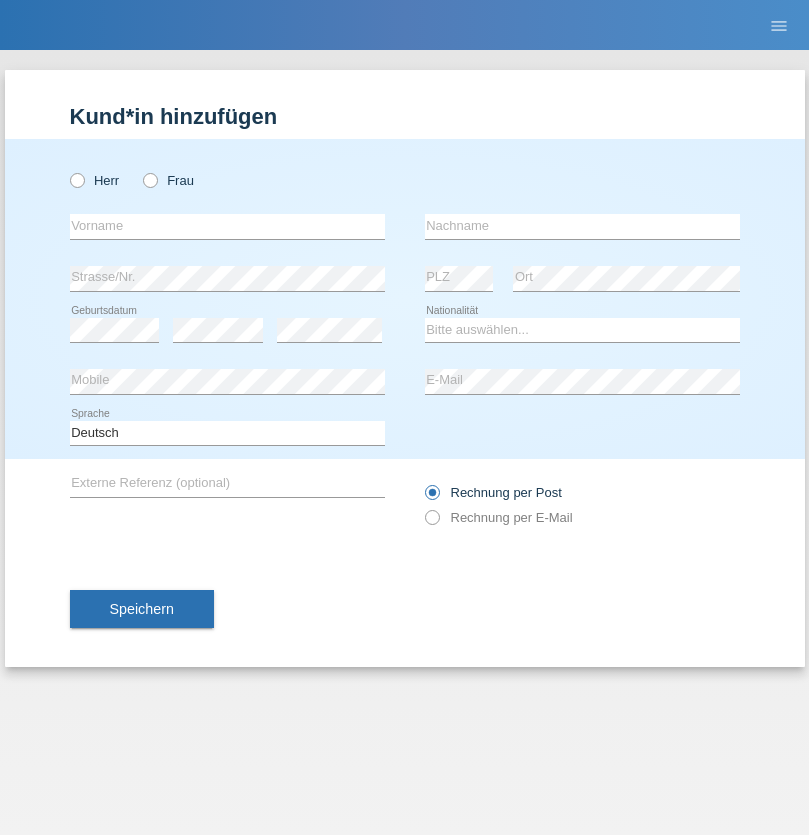radio on "true" 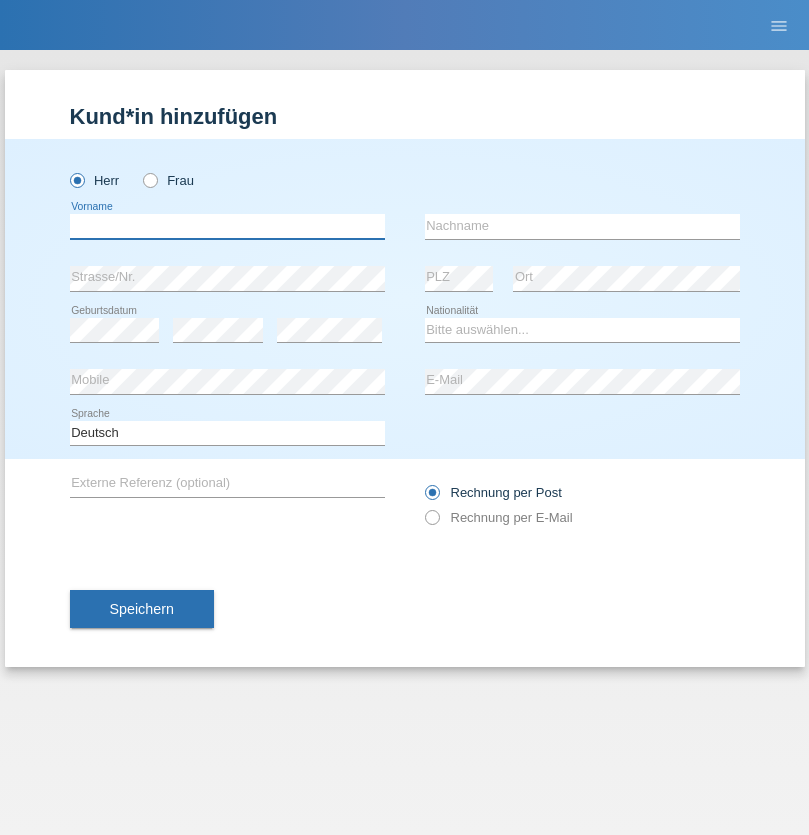 click at bounding box center [227, 226] 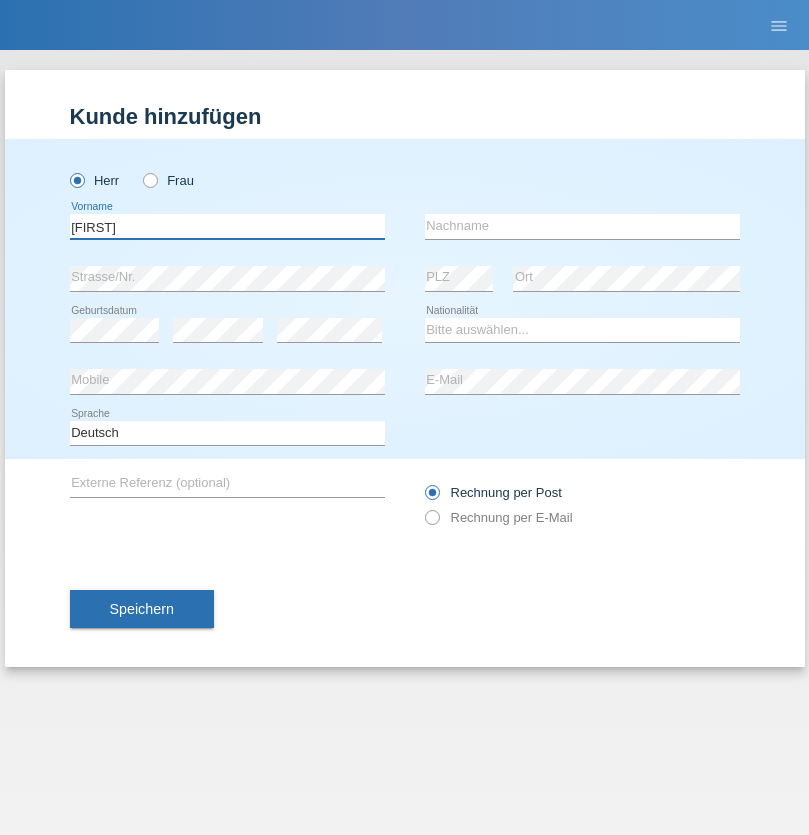 type on "Dominik" 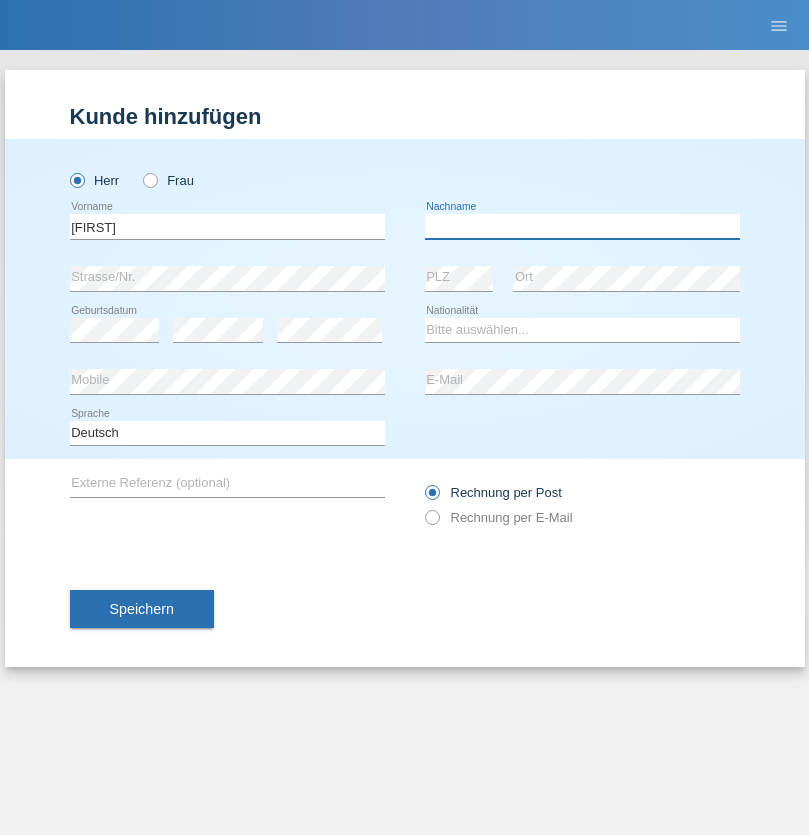 click at bounding box center (582, 226) 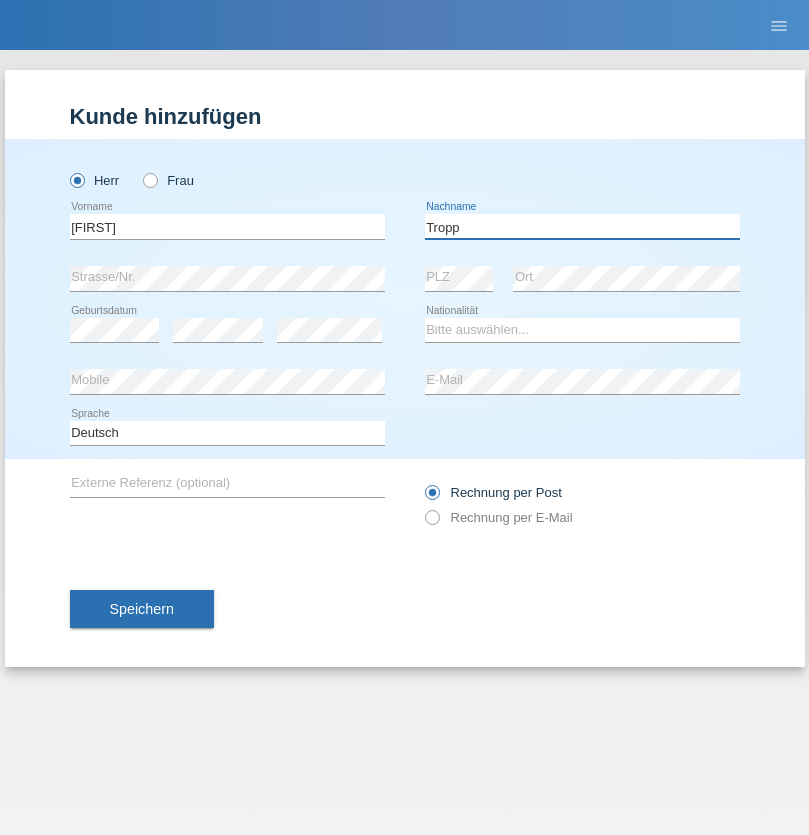 type on "Tropp" 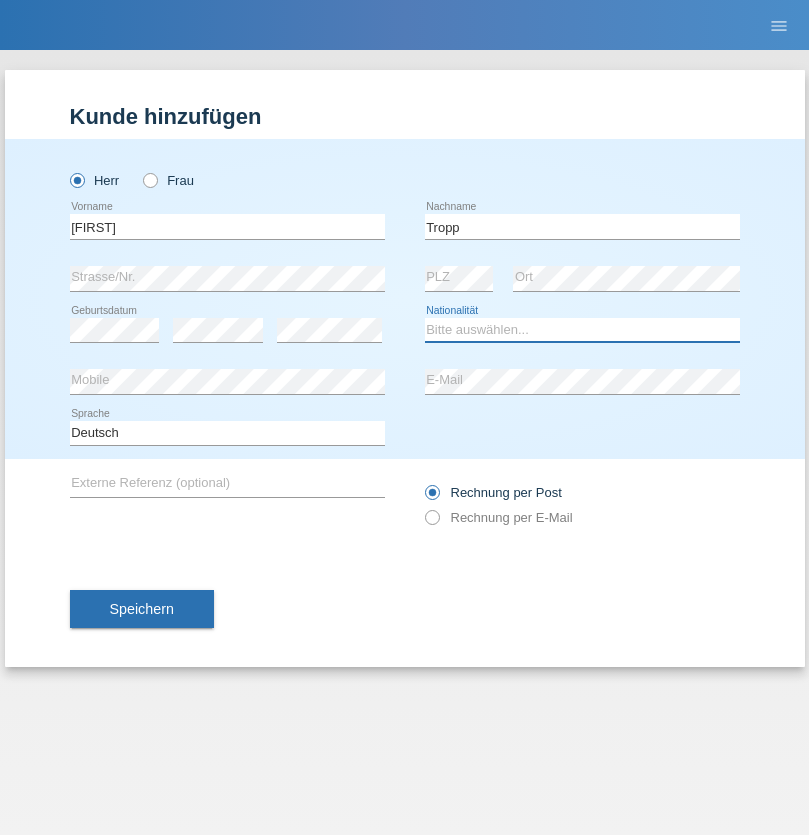select on "SK" 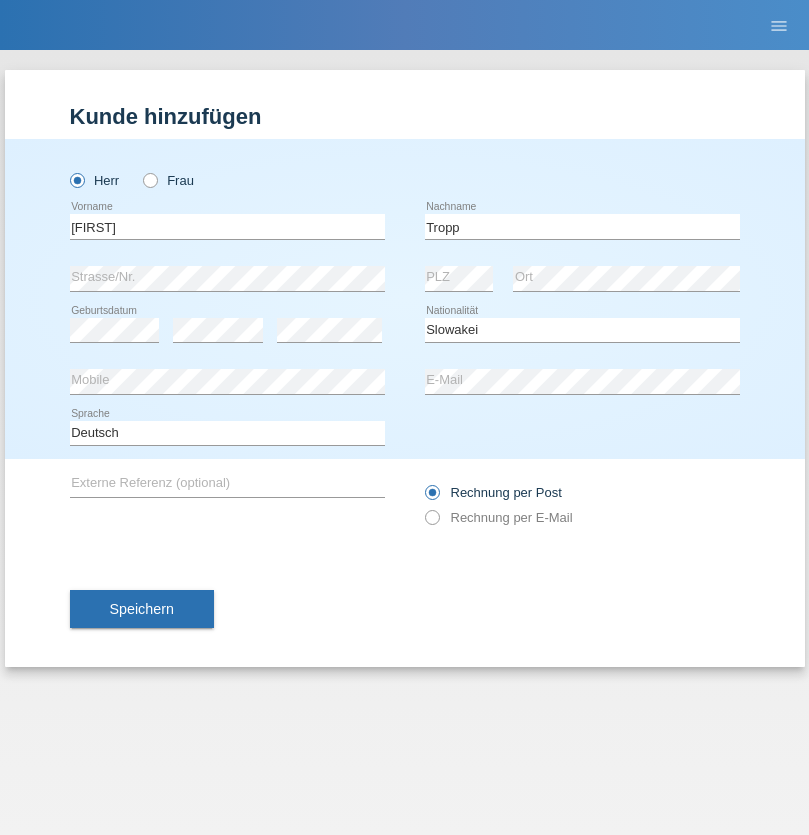 select on "C" 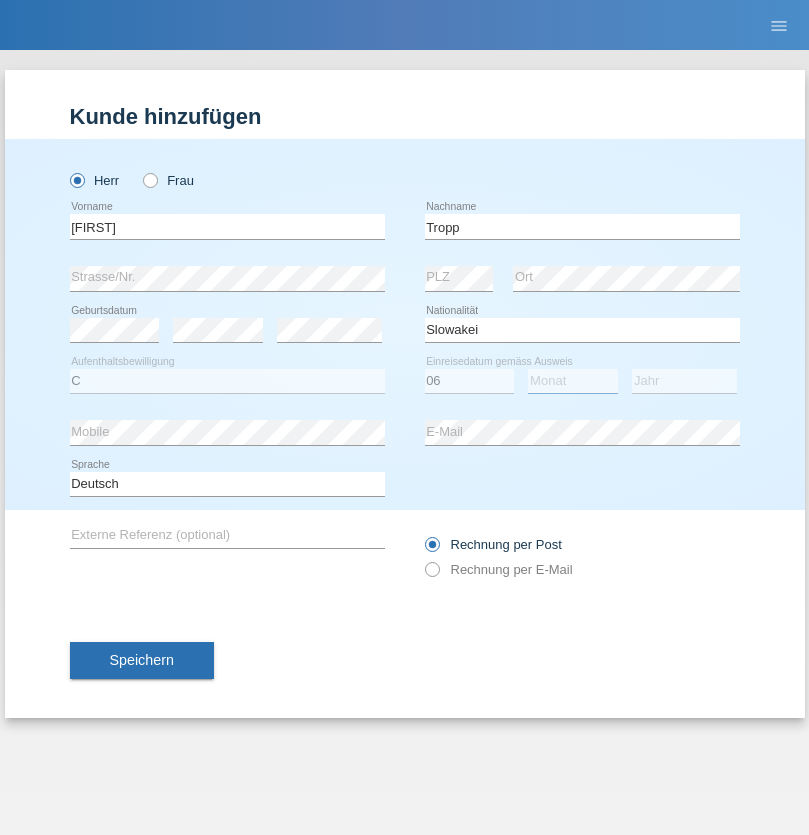 select on "08" 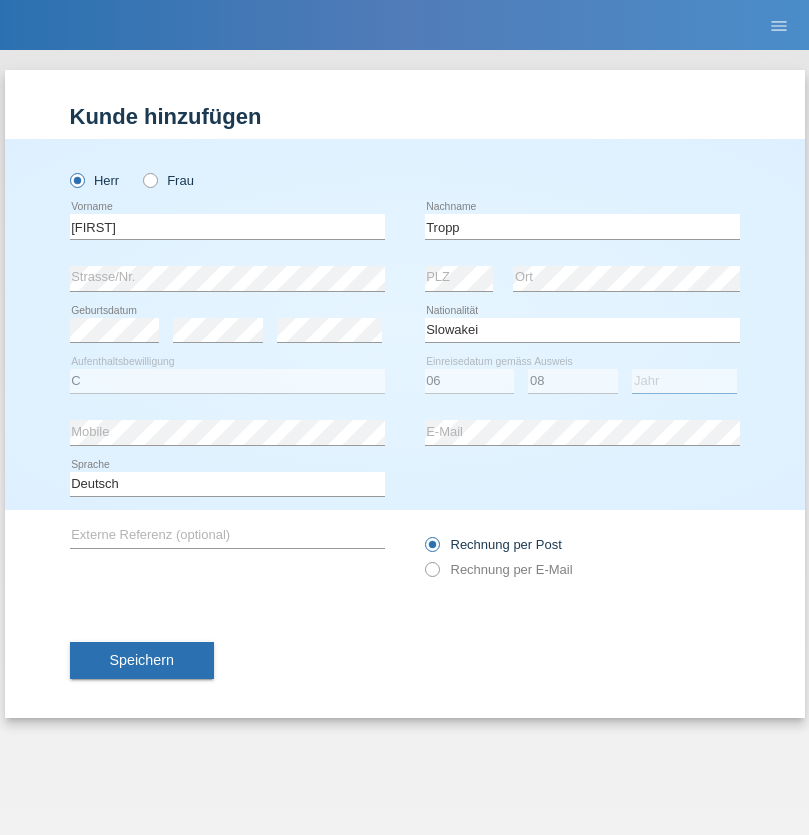 select on "2021" 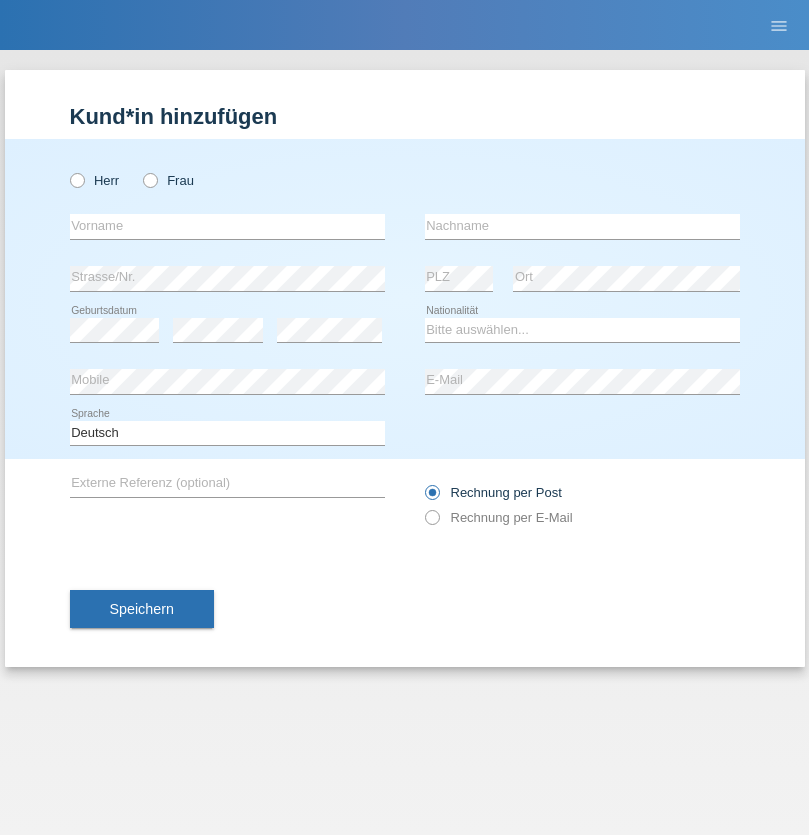 scroll, scrollTop: 0, scrollLeft: 0, axis: both 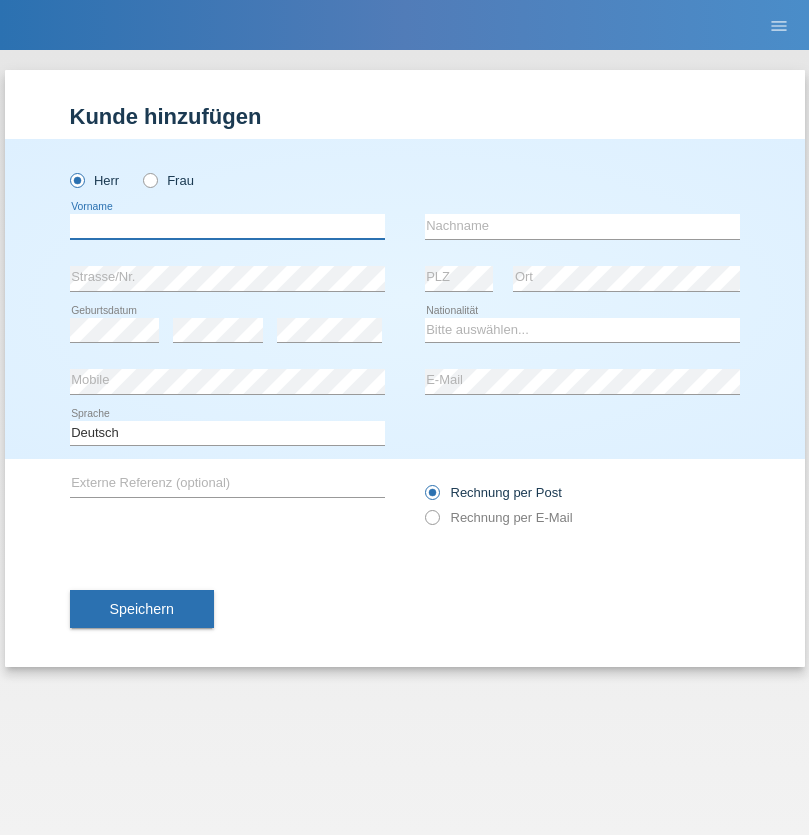 click at bounding box center (227, 226) 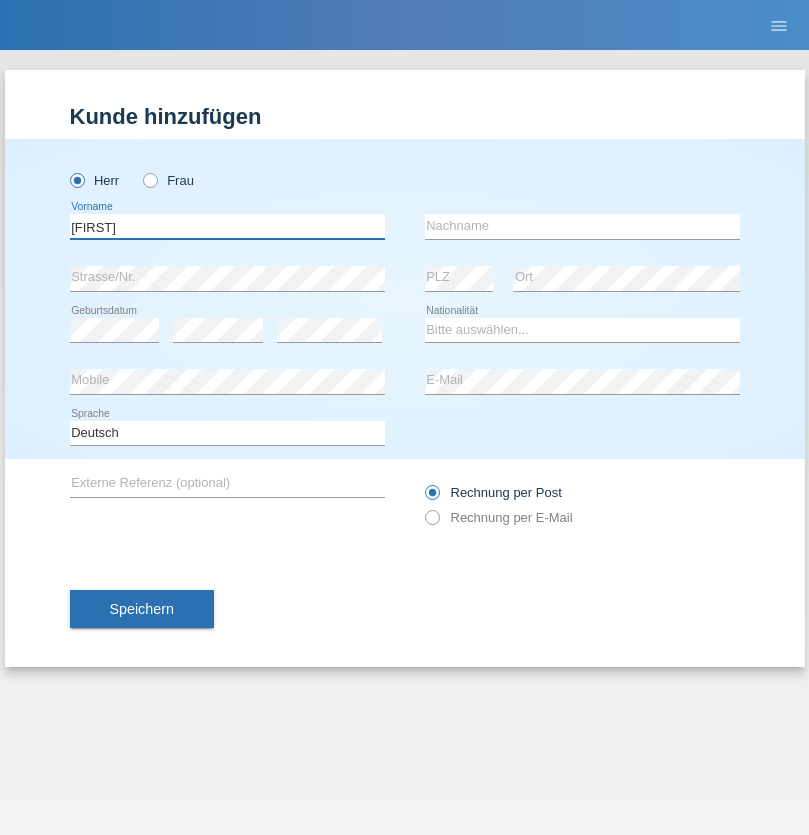 type on "[FIRST]" 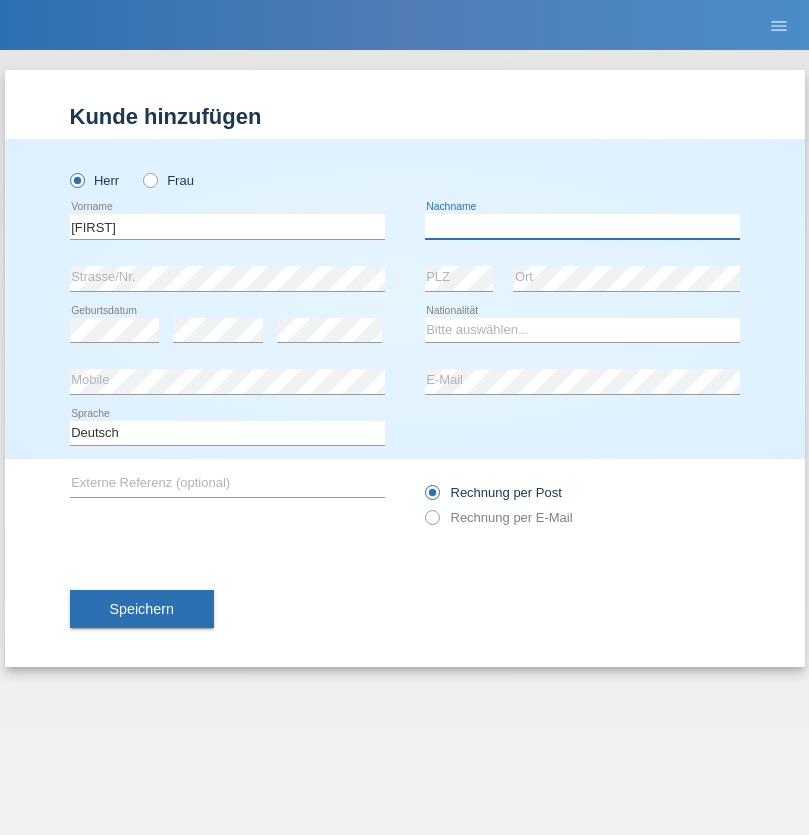 click at bounding box center [582, 226] 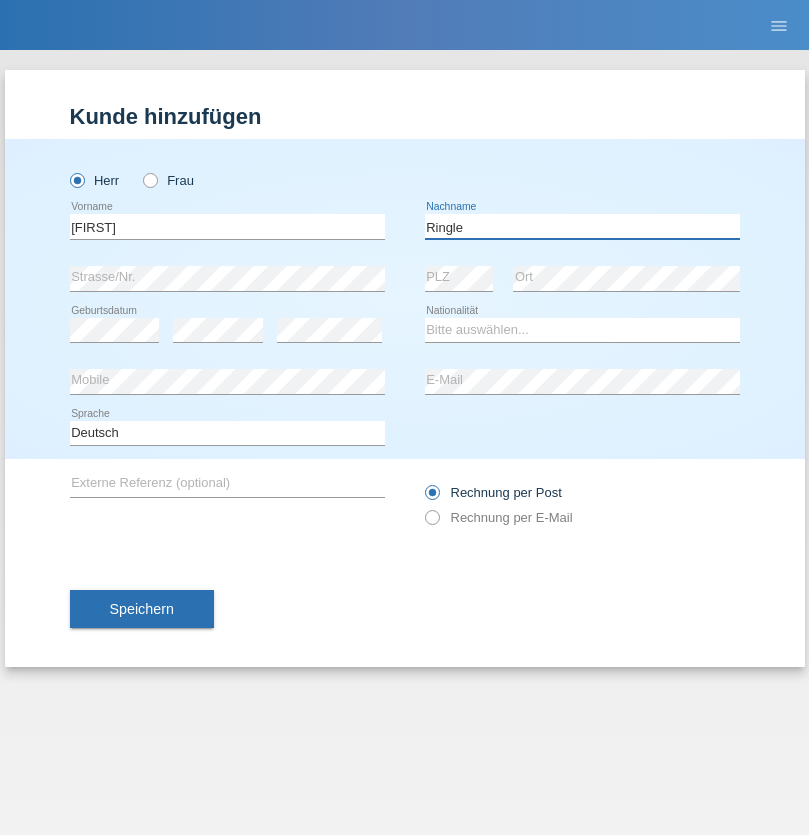 type on "Ringle" 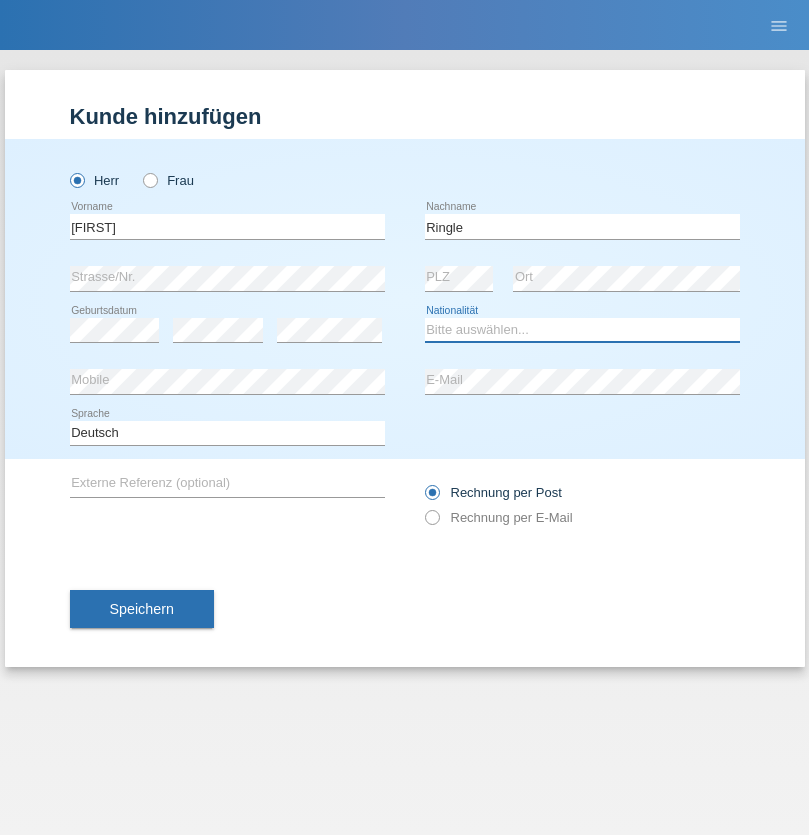 select on "DE" 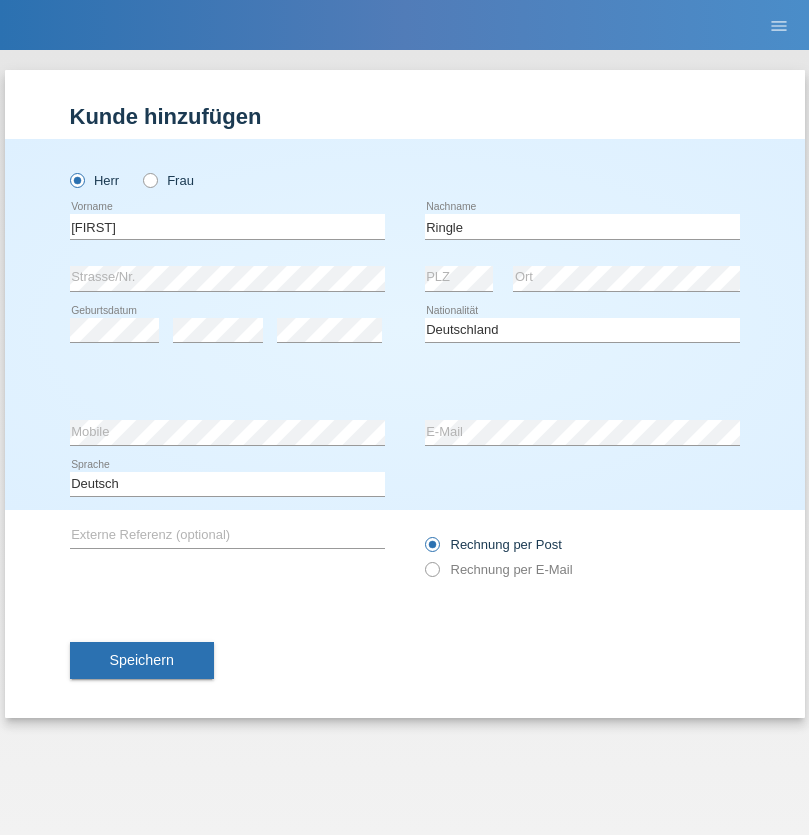 select on "C" 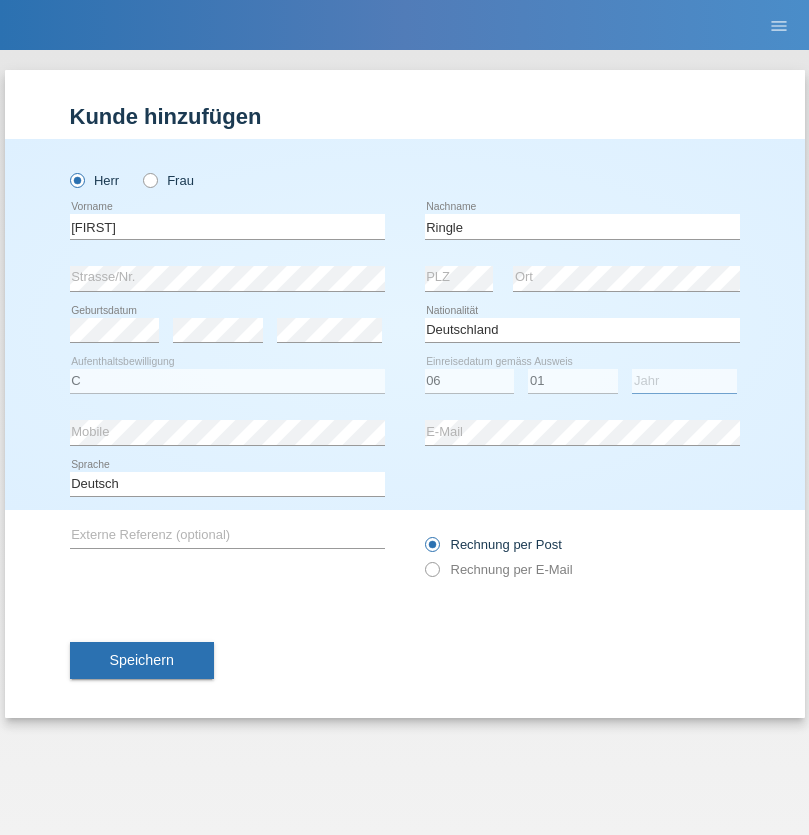 select on "2021" 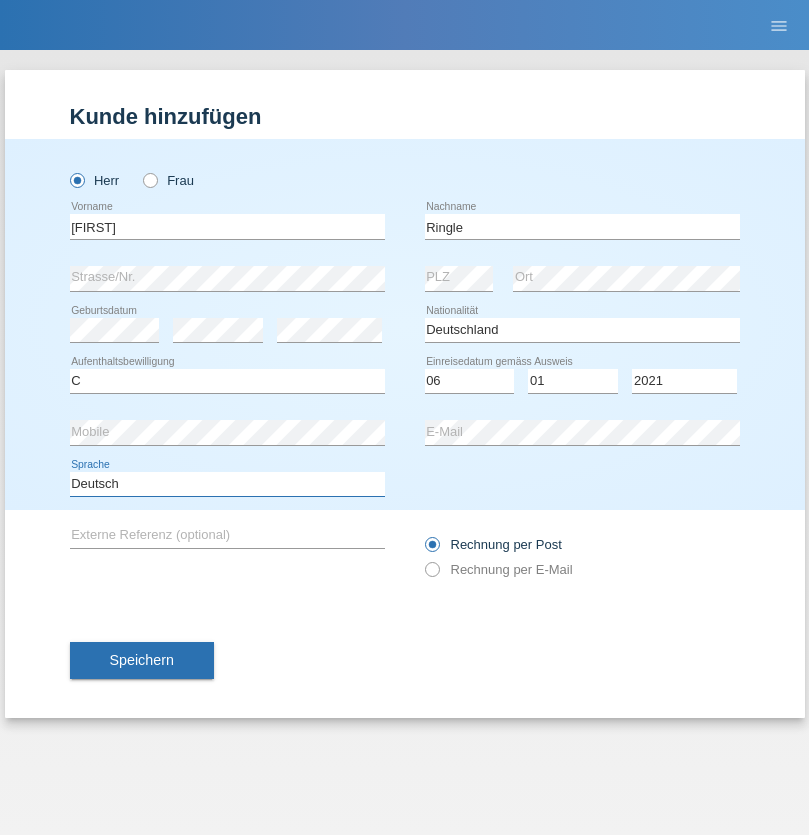 select on "en" 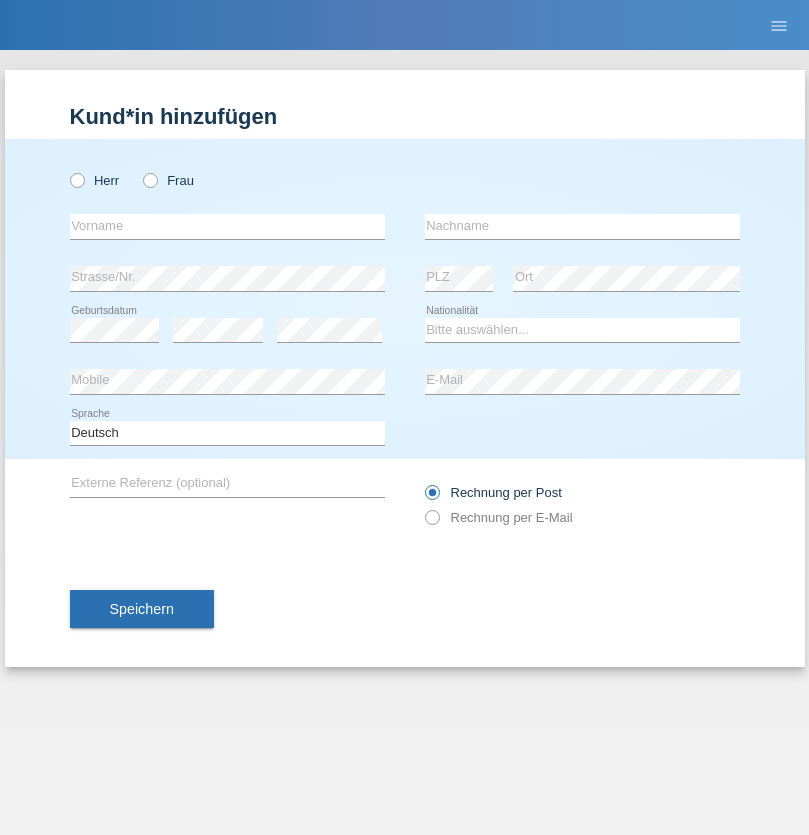 scroll, scrollTop: 0, scrollLeft: 0, axis: both 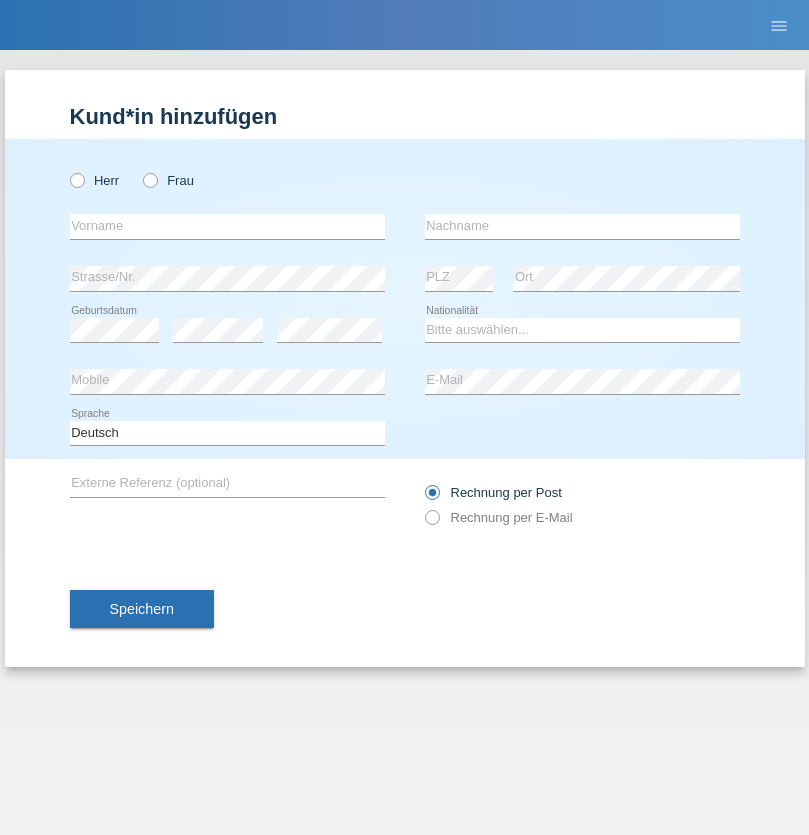 radio on "true" 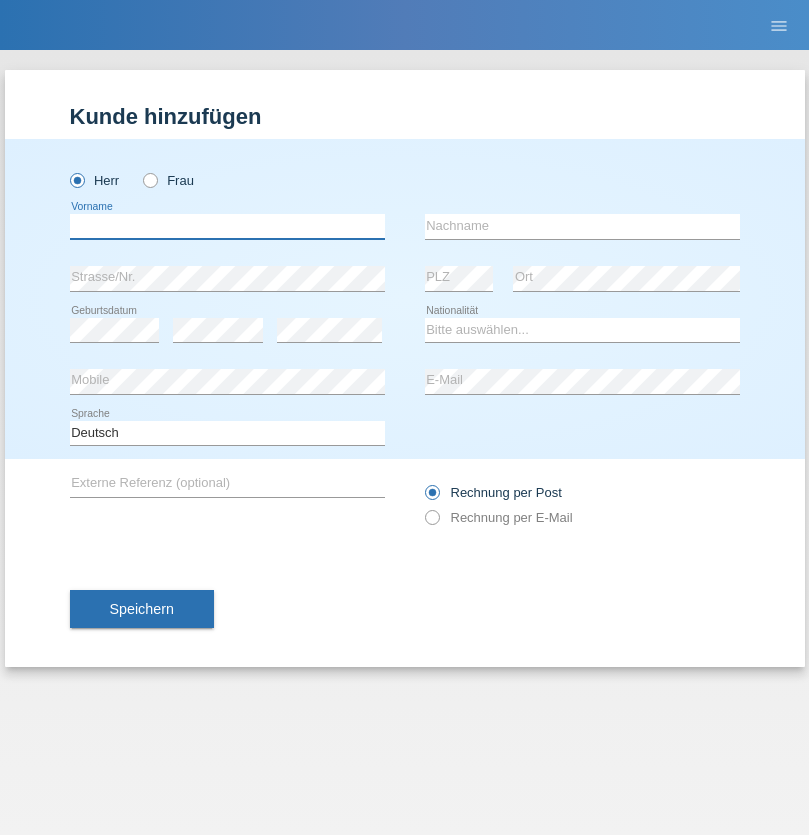 click at bounding box center (227, 226) 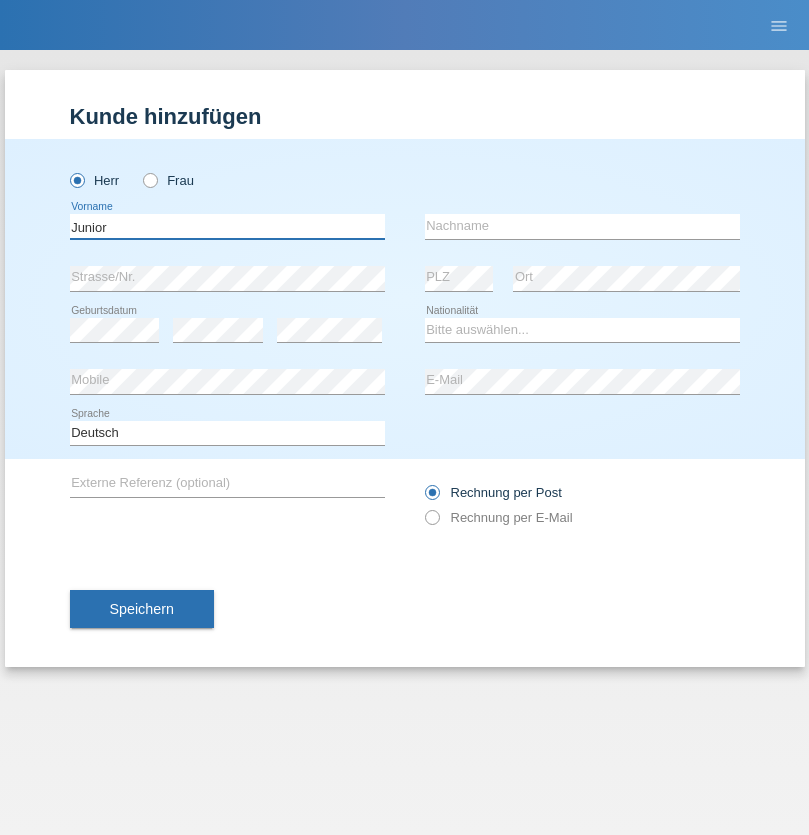 type on "Junior" 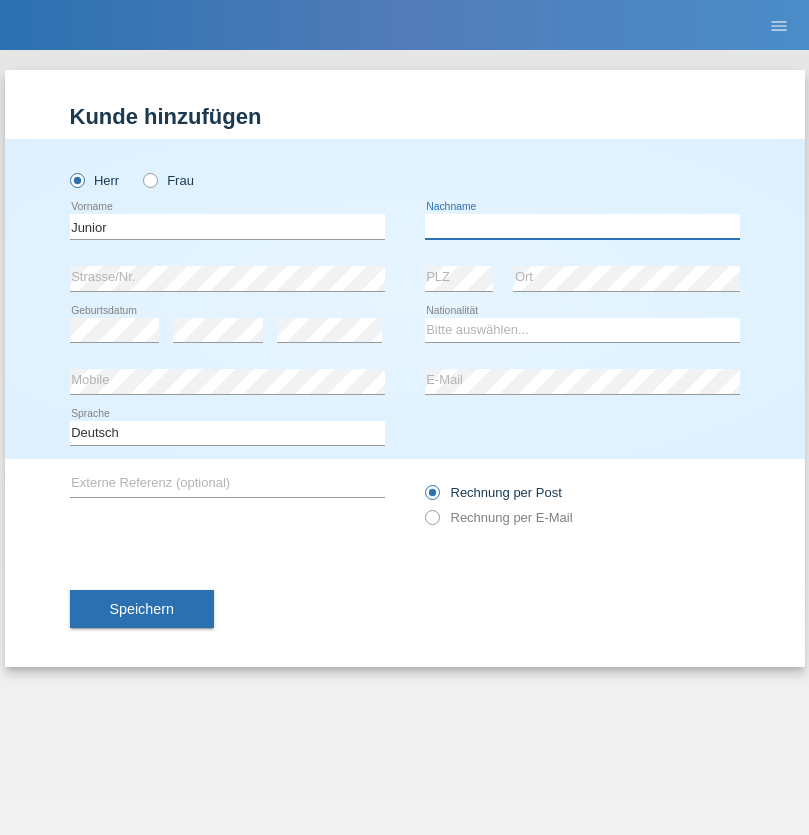 click at bounding box center (582, 226) 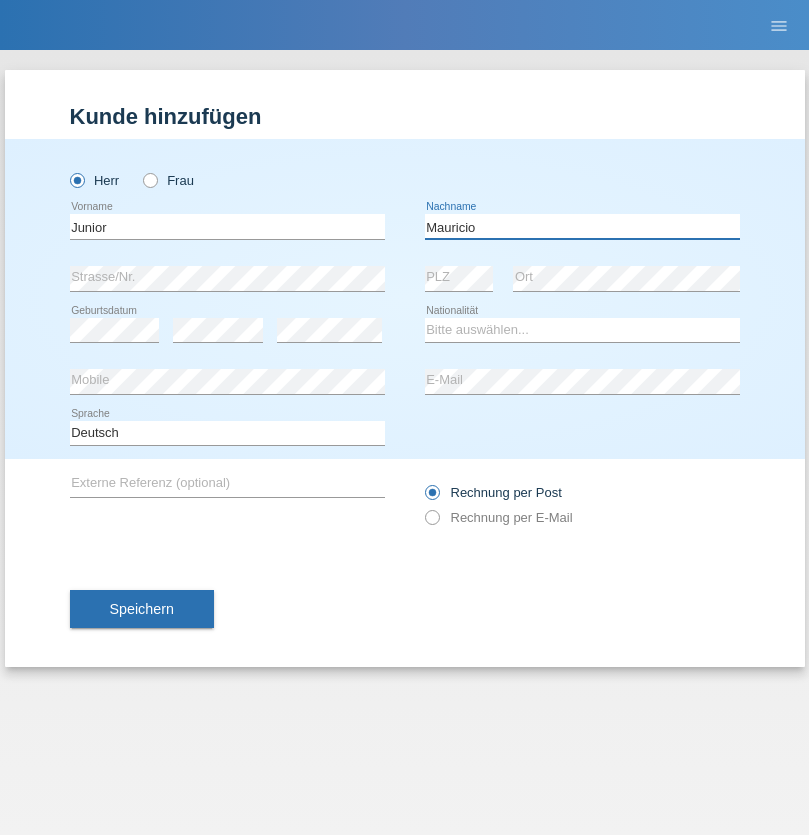 type on "Mauricio" 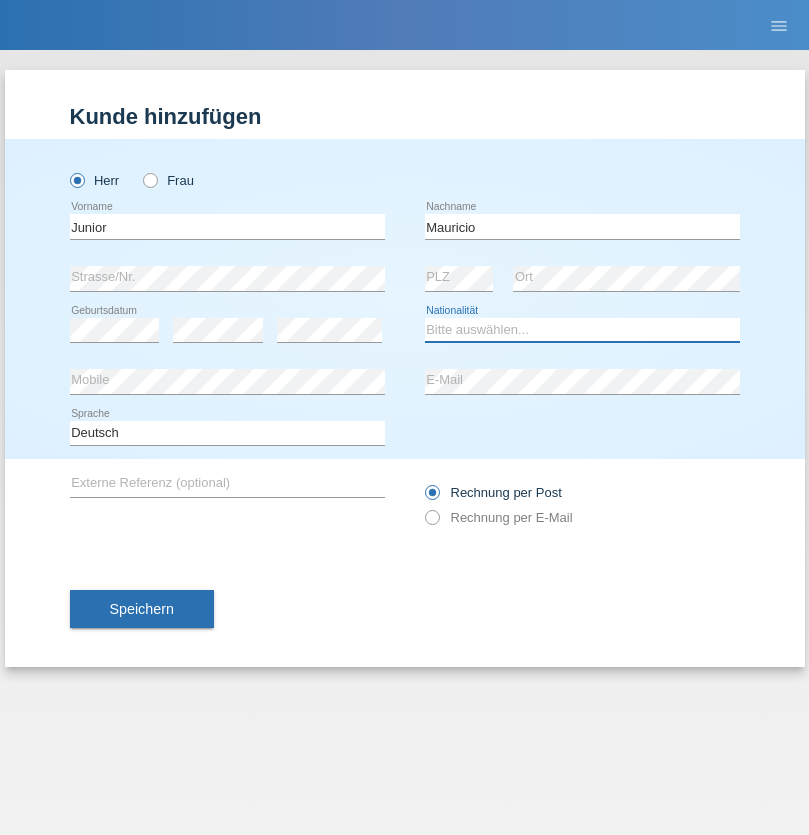 select on "CH" 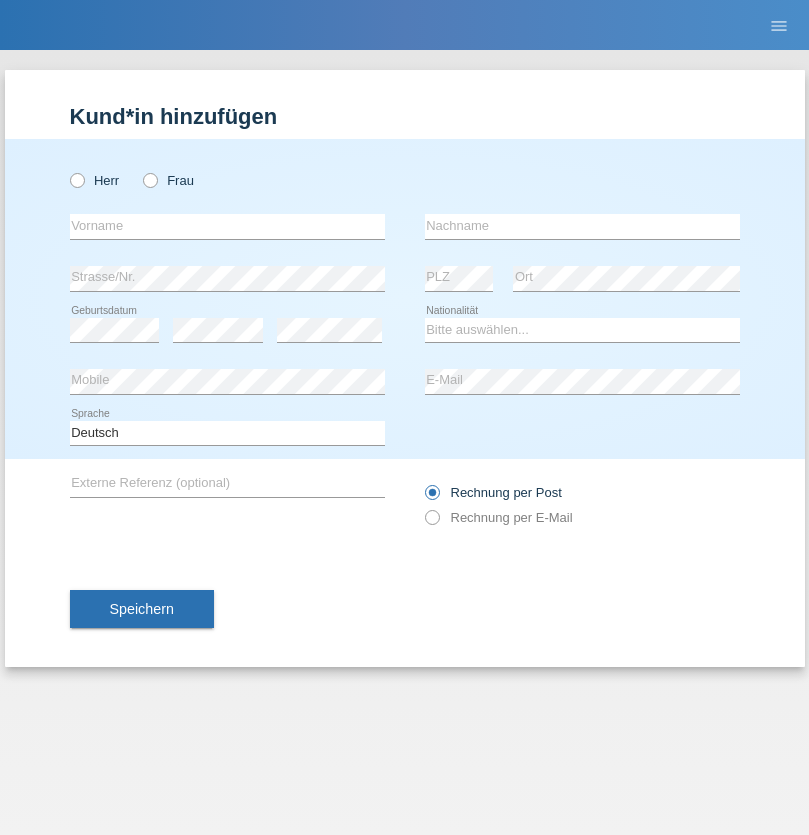 scroll, scrollTop: 0, scrollLeft: 0, axis: both 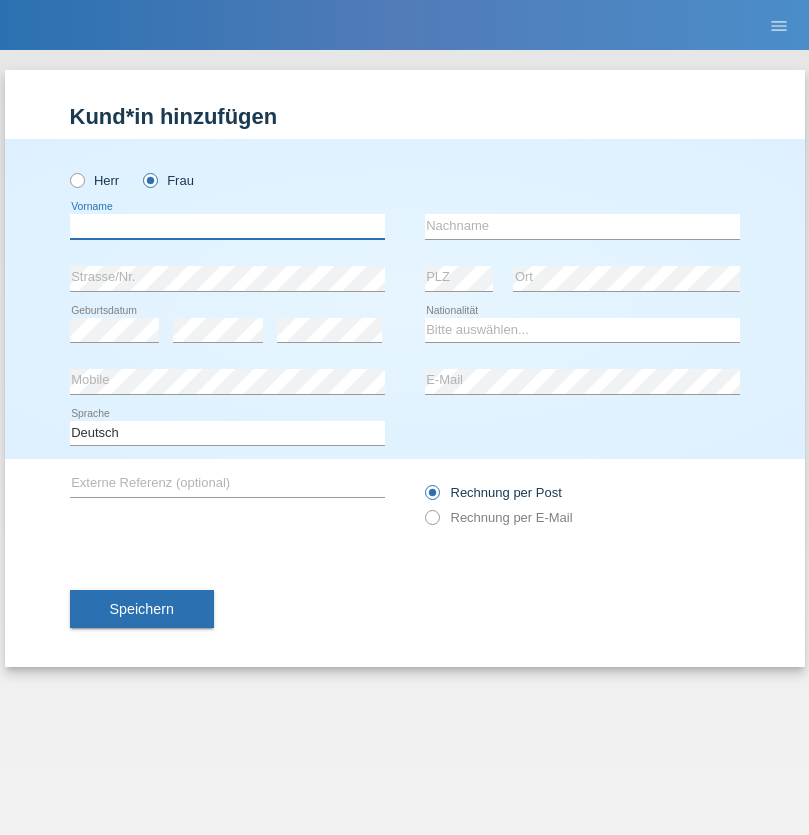 click at bounding box center (227, 226) 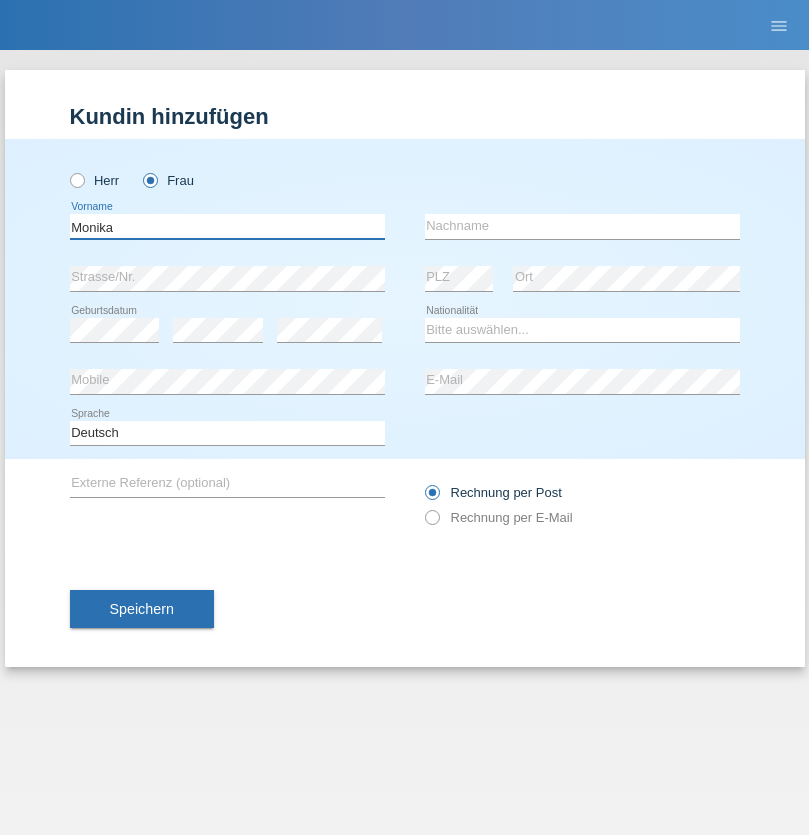type on "Monika" 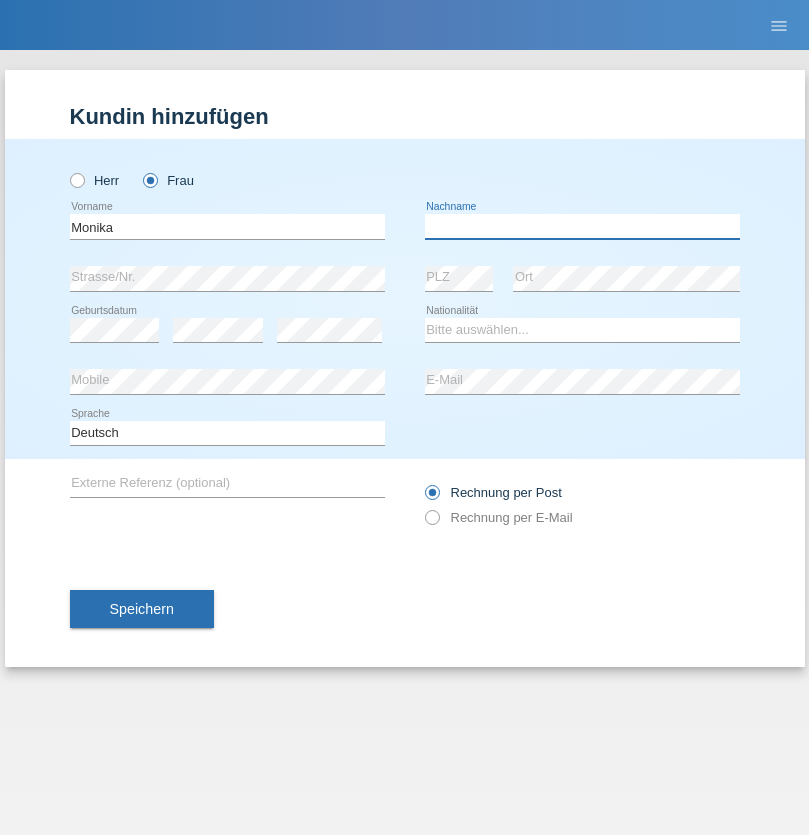 click at bounding box center [582, 226] 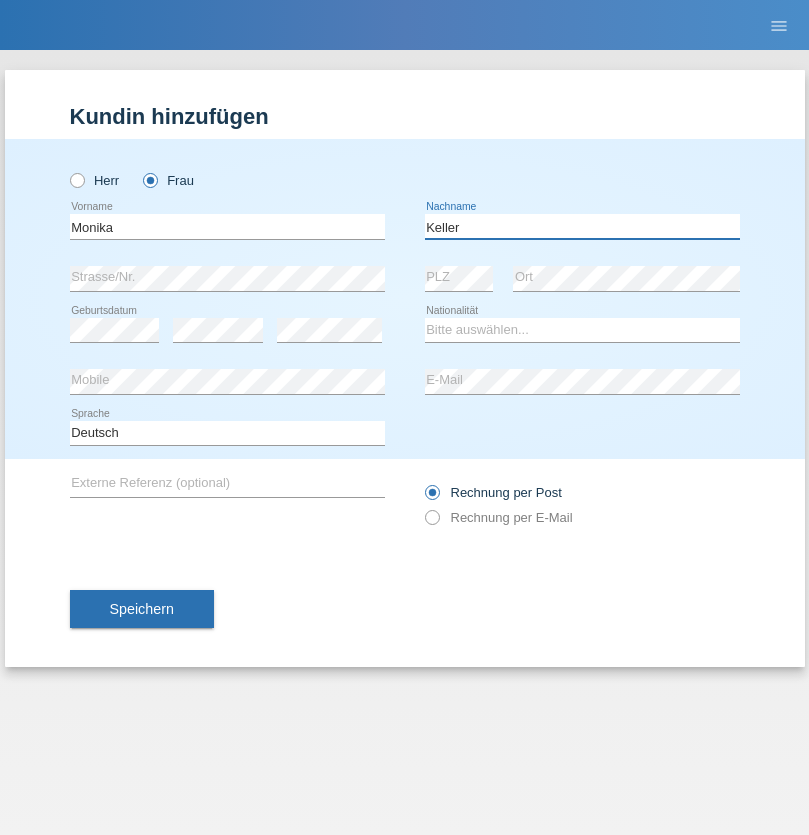 type on "Keller" 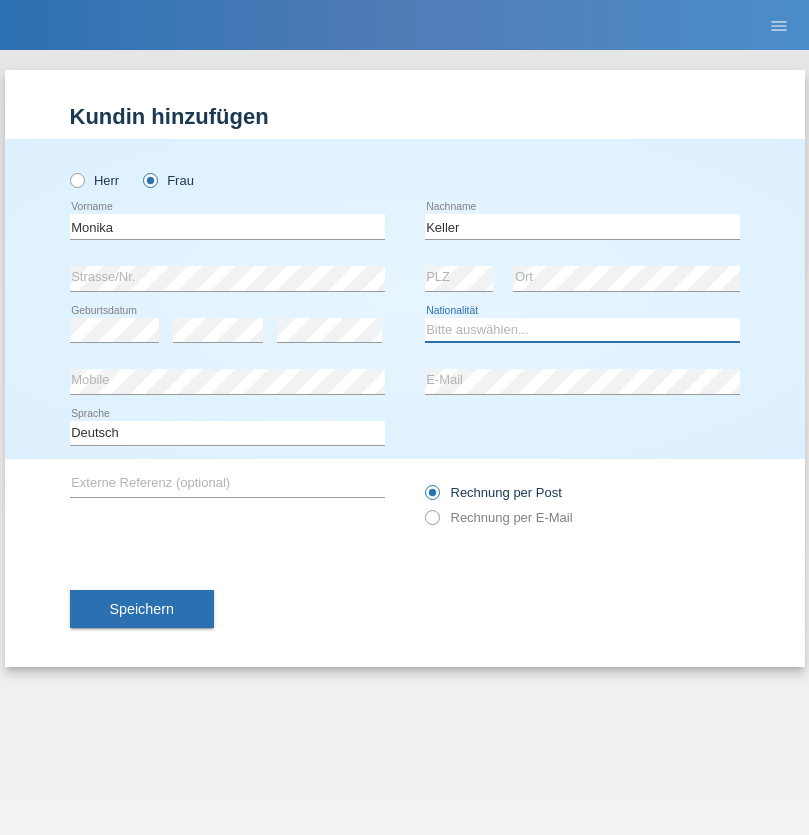 select on "CH" 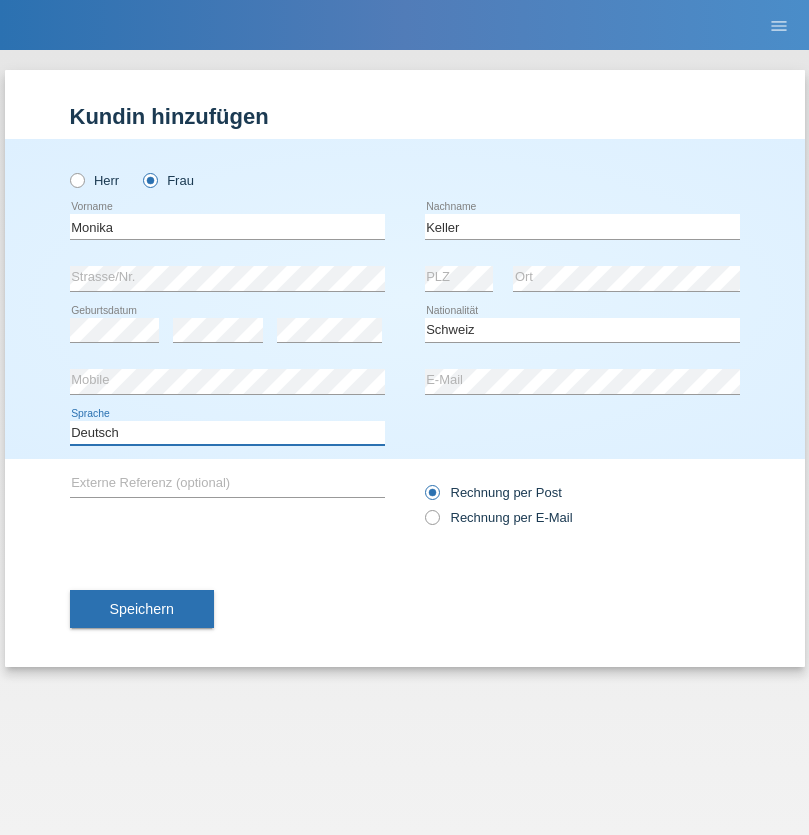 select on "en" 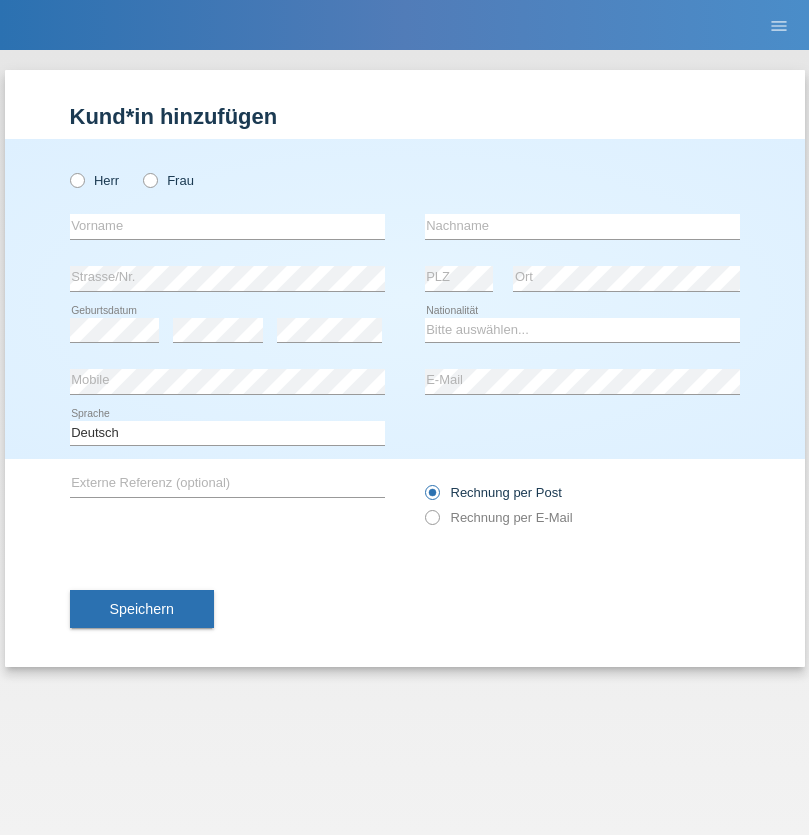 scroll, scrollTop: 0, scrollLeft: 0, axis: both 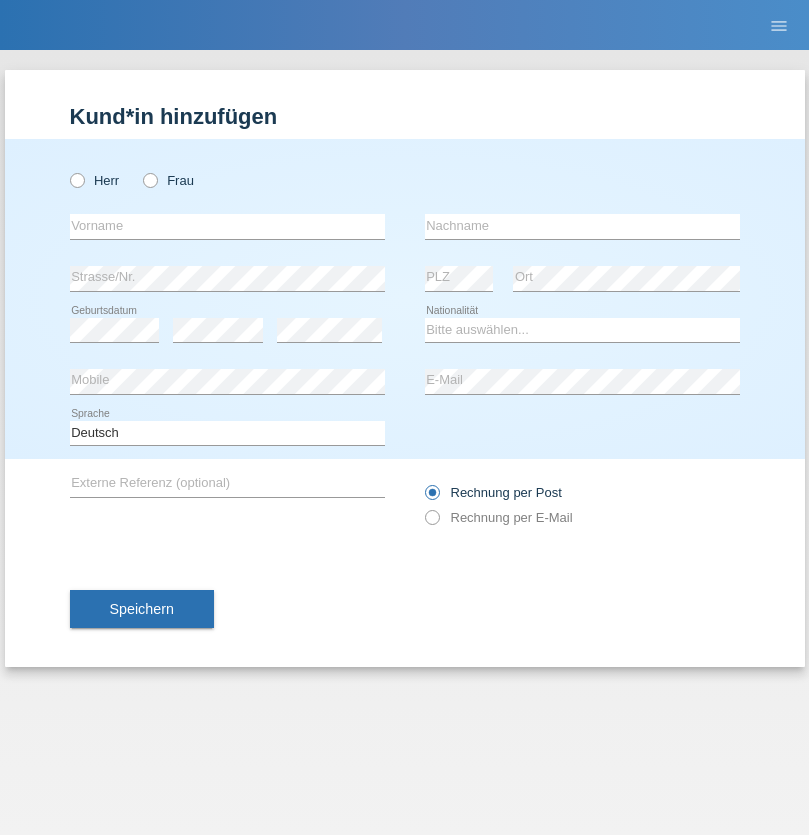 radio on "true" 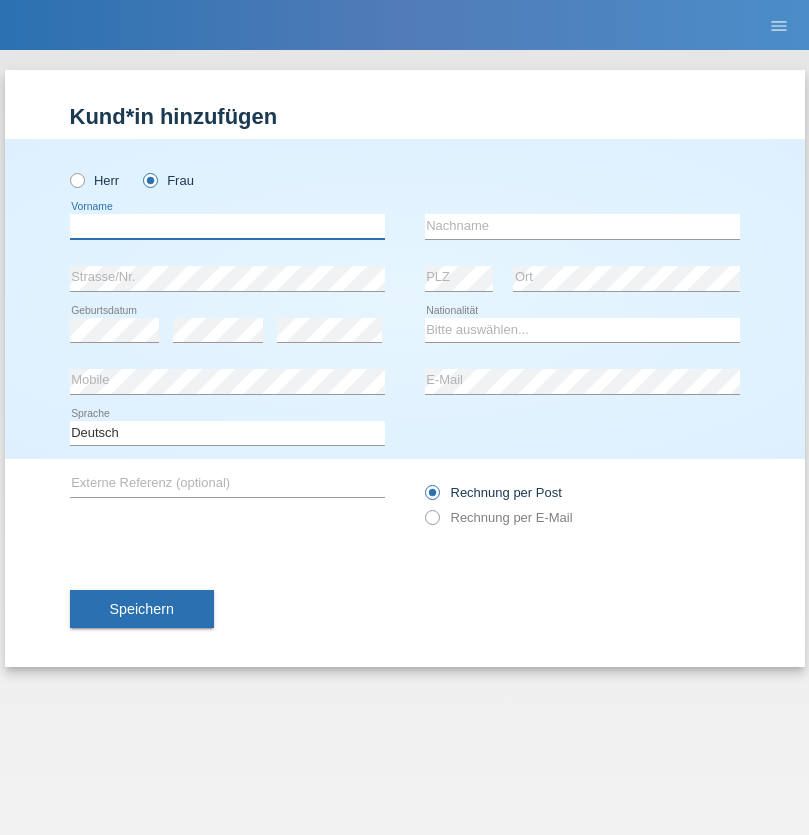 click at bounding box center (227, 226) 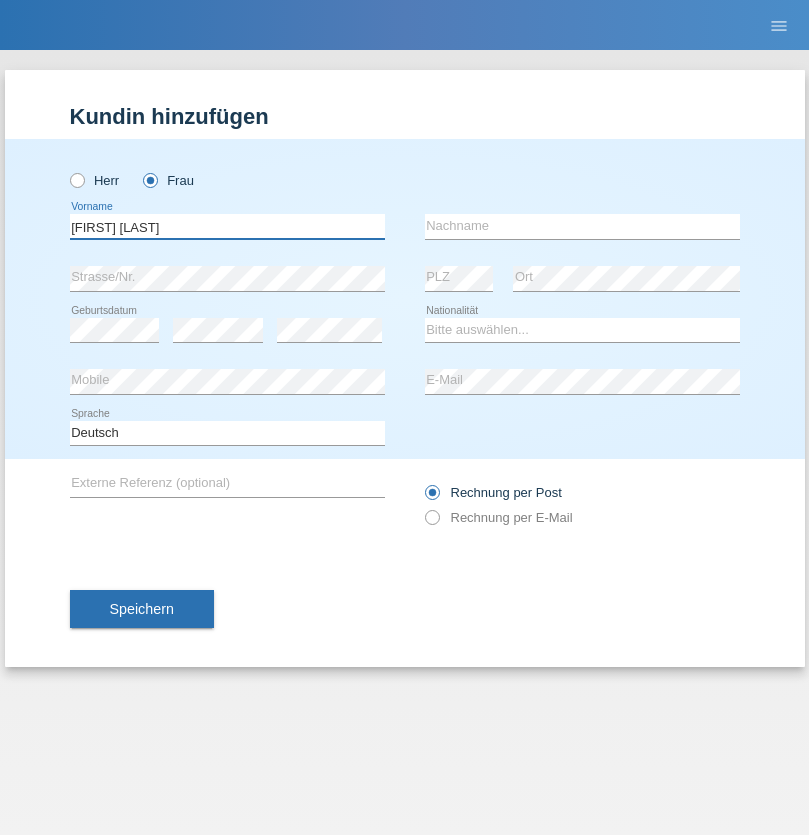 type on "Maria Fernanda" 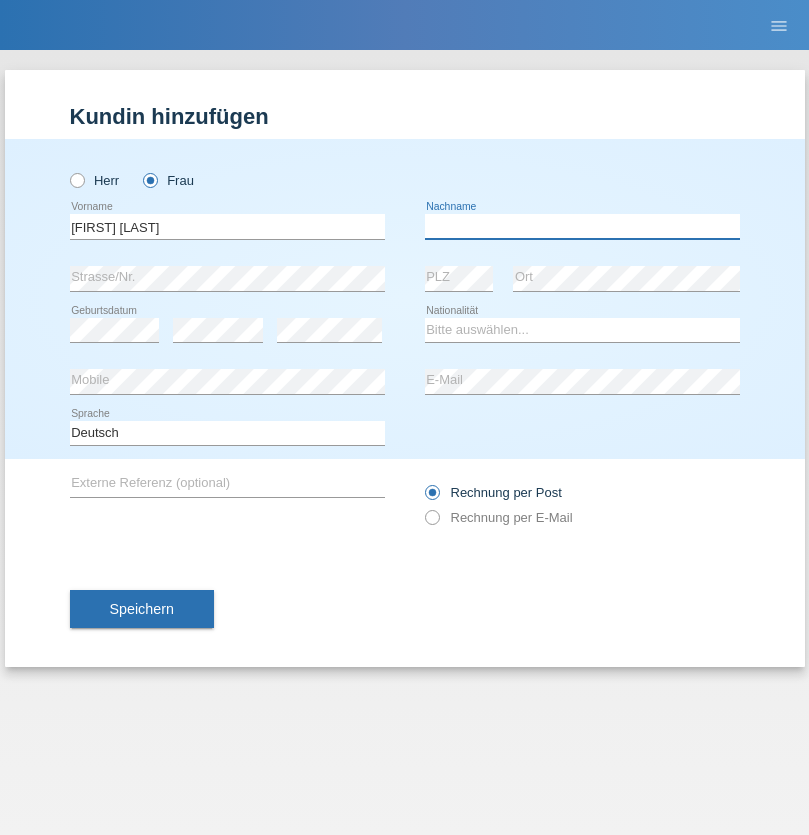 click at bounding box center (582, 226) 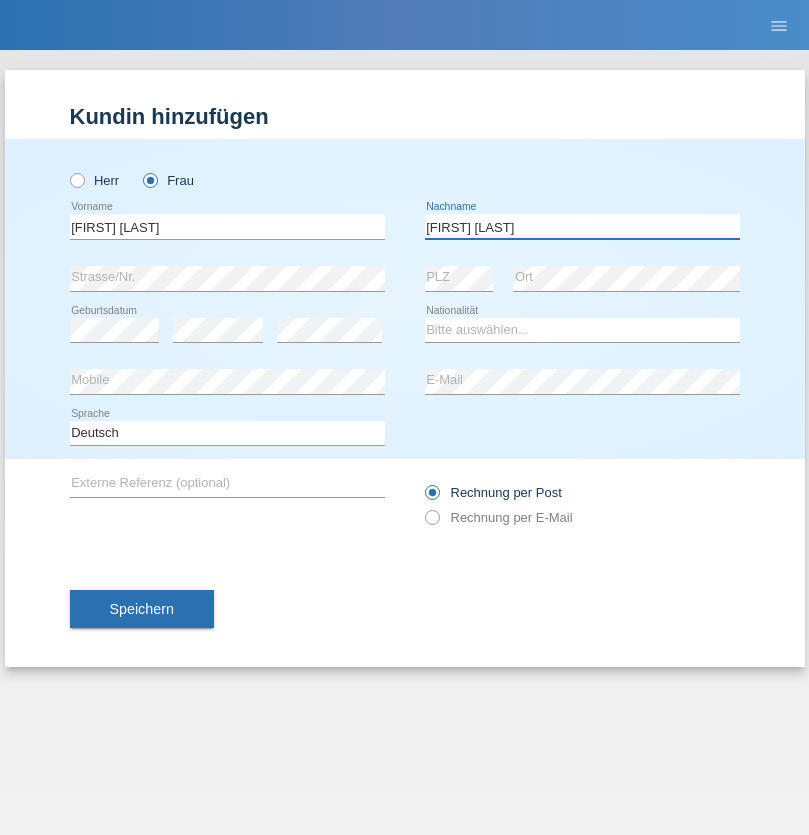 type on "Knusel Campillo" 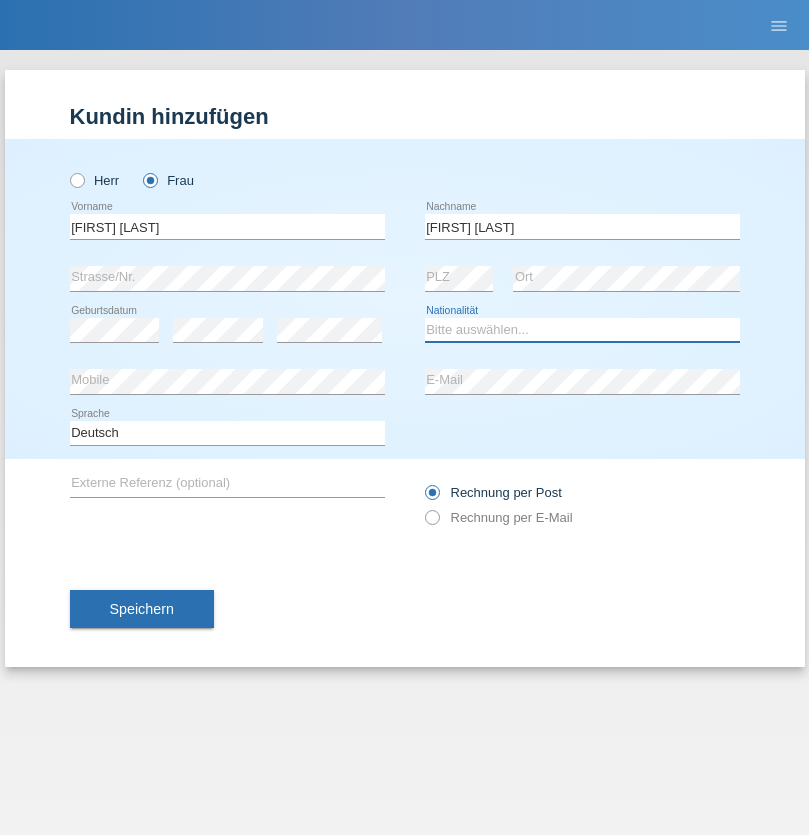 select on "CH" 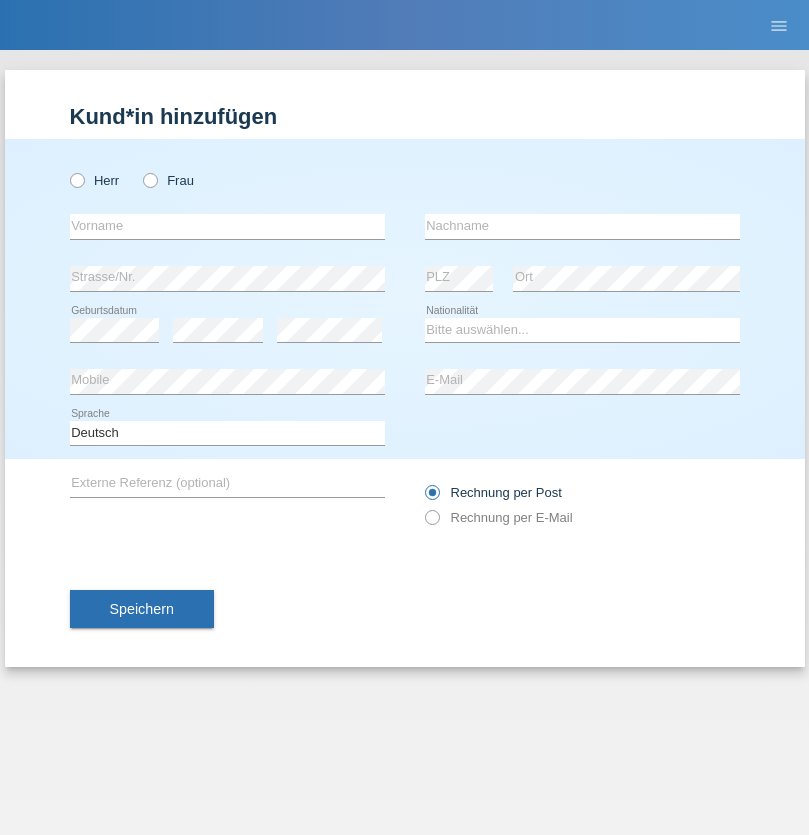 scroll, scrollTop: 0, scrollLeft: 0, axis: both 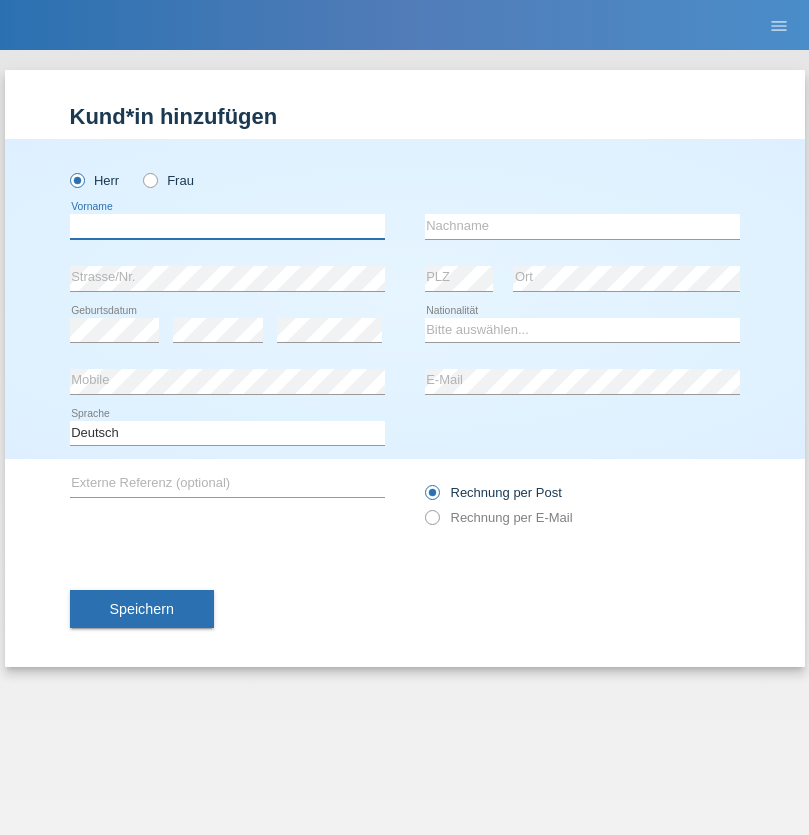 click at bounding box center (227, 226) 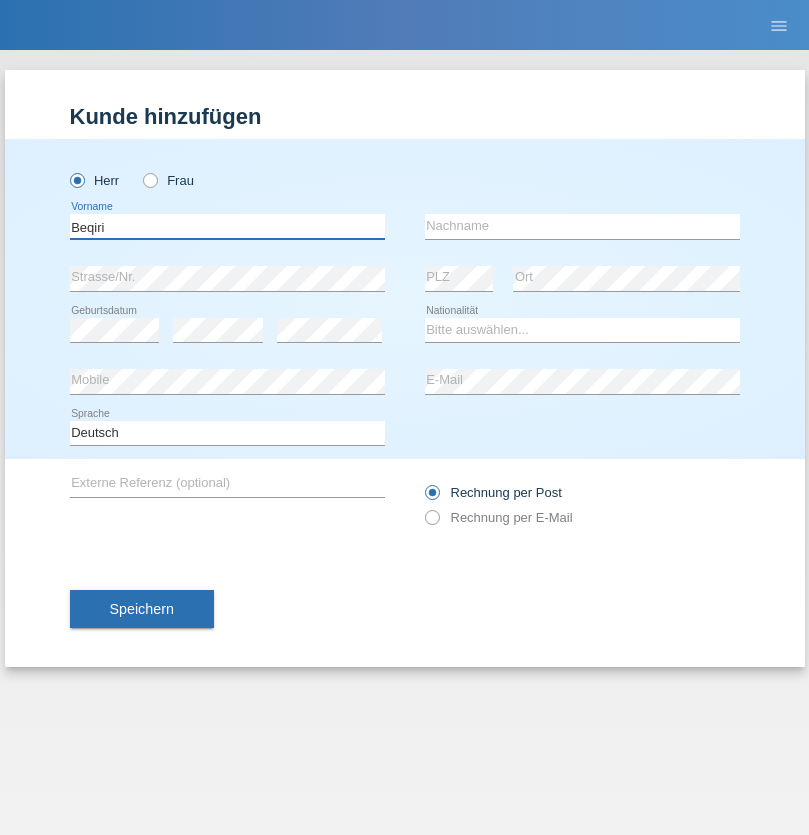 type on "Beqiri" 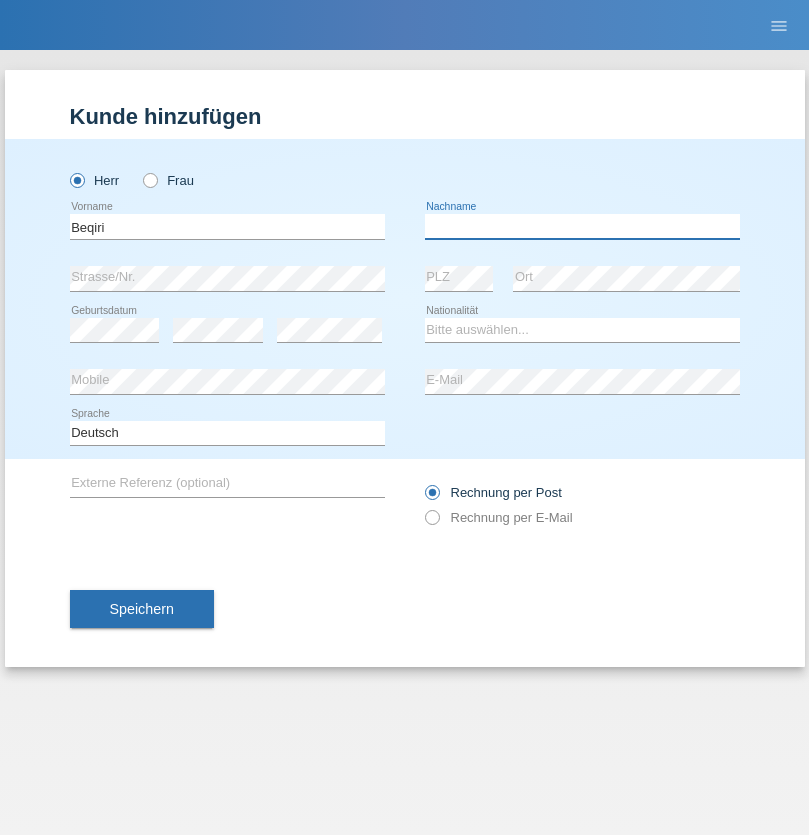 click at bounding box center (582, 226) 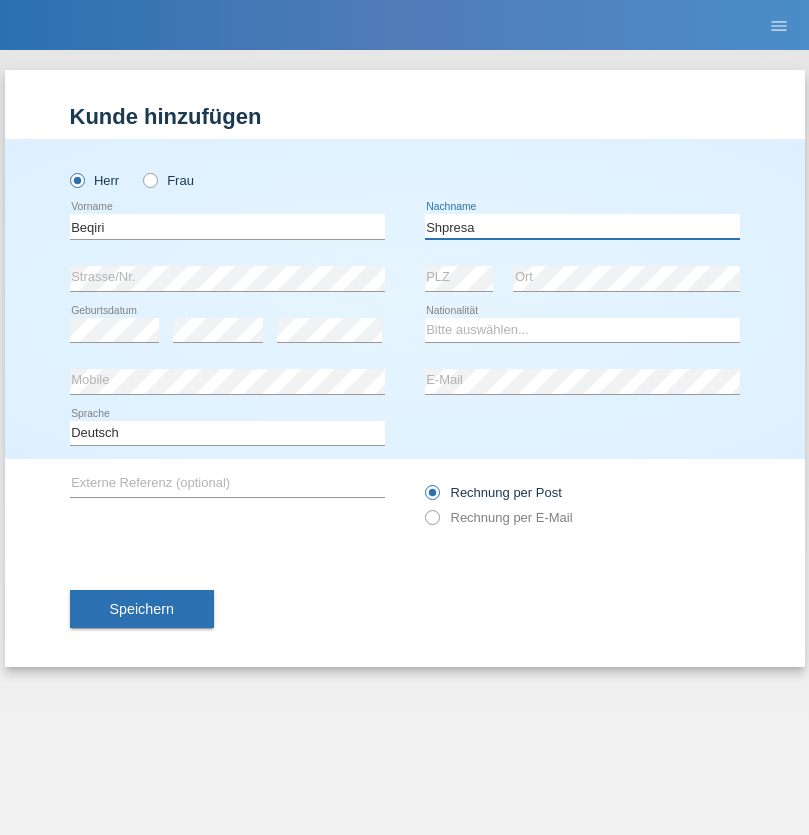 type on "Shpresa" 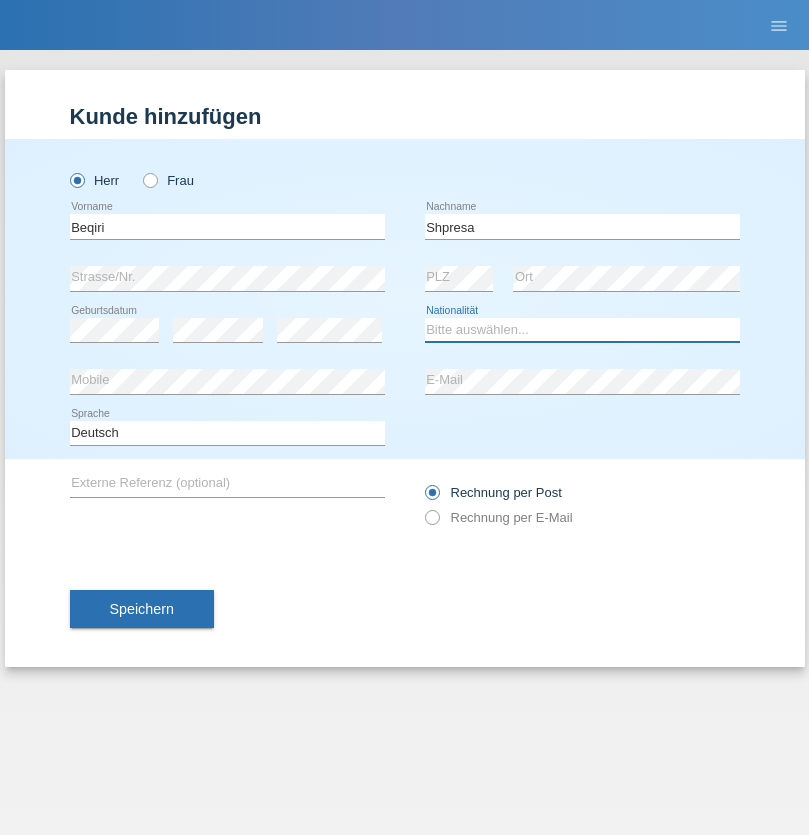 select on "XK" 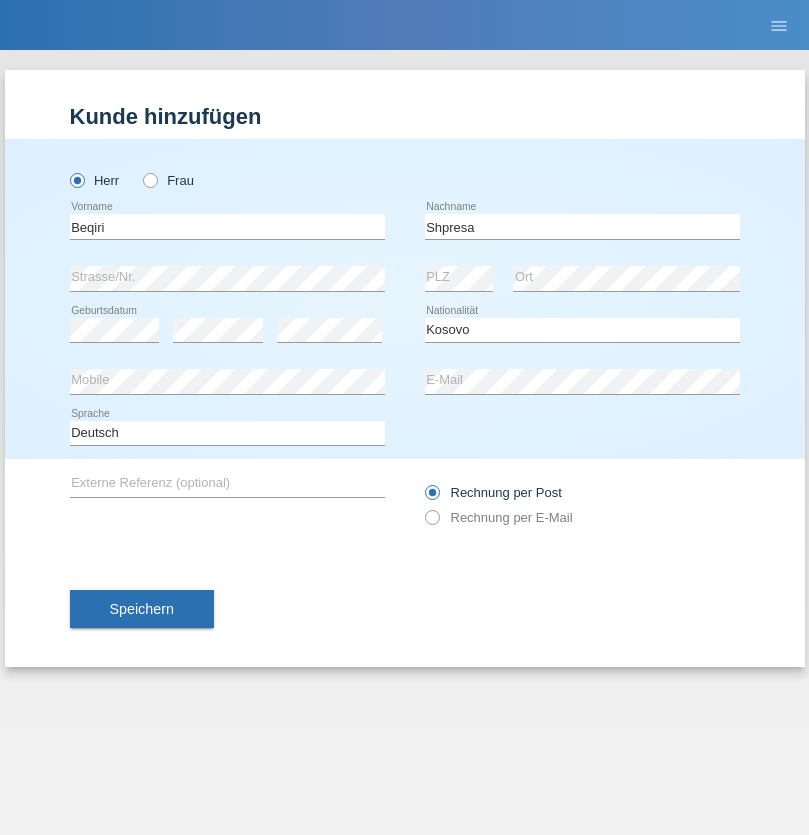 select on "C" 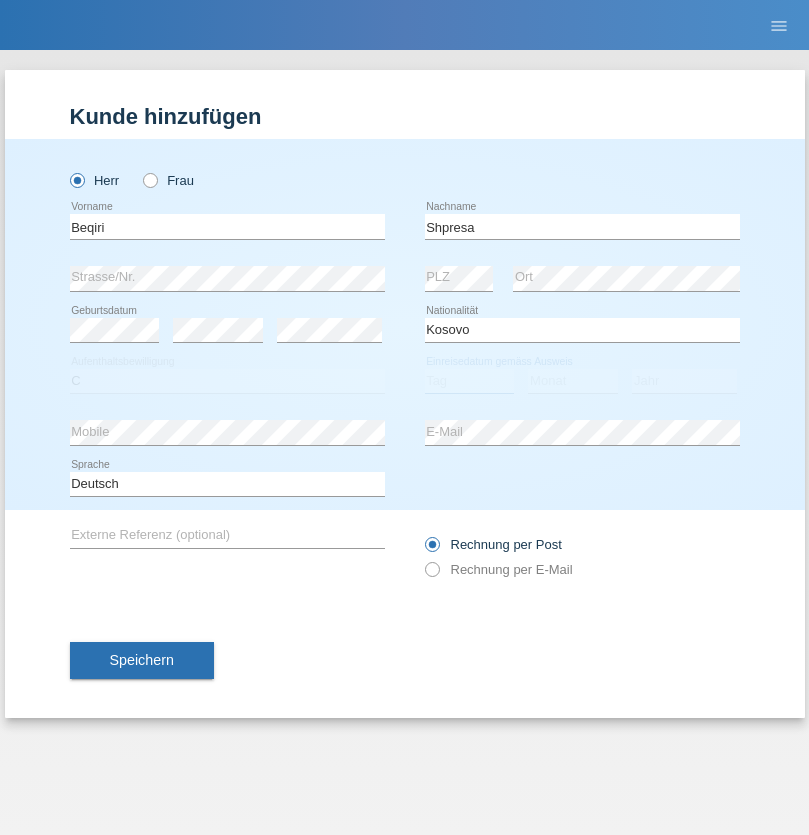 select on "08" 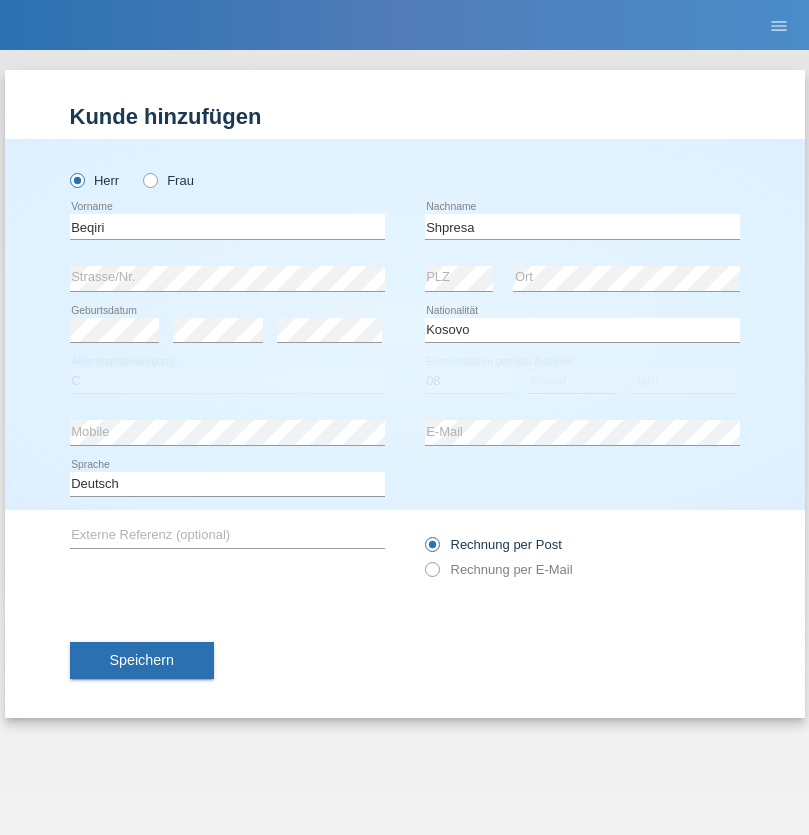 select on "02" 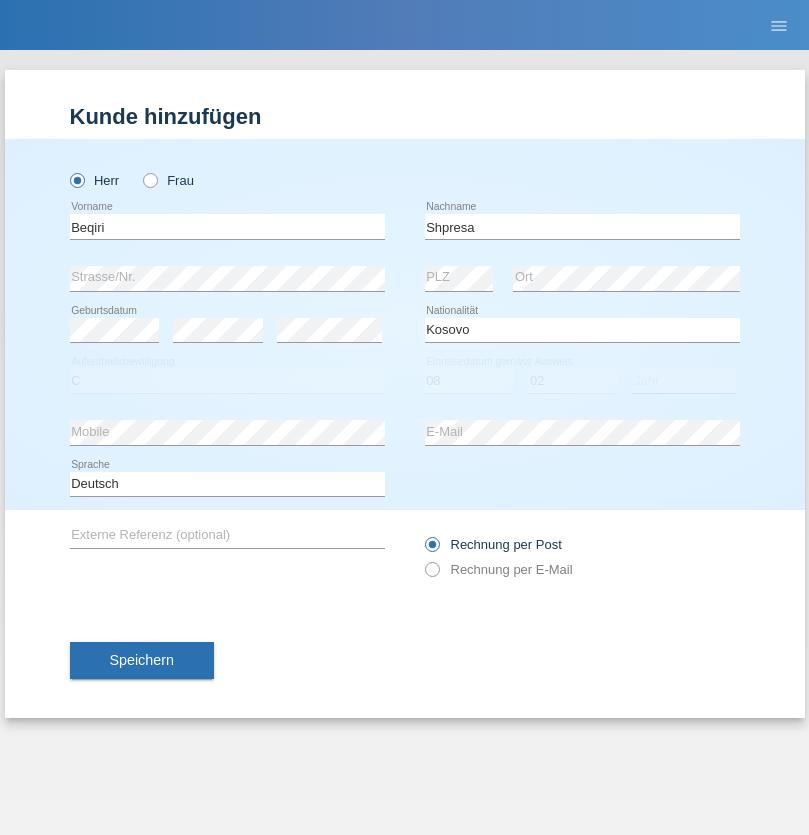 select on "1979" 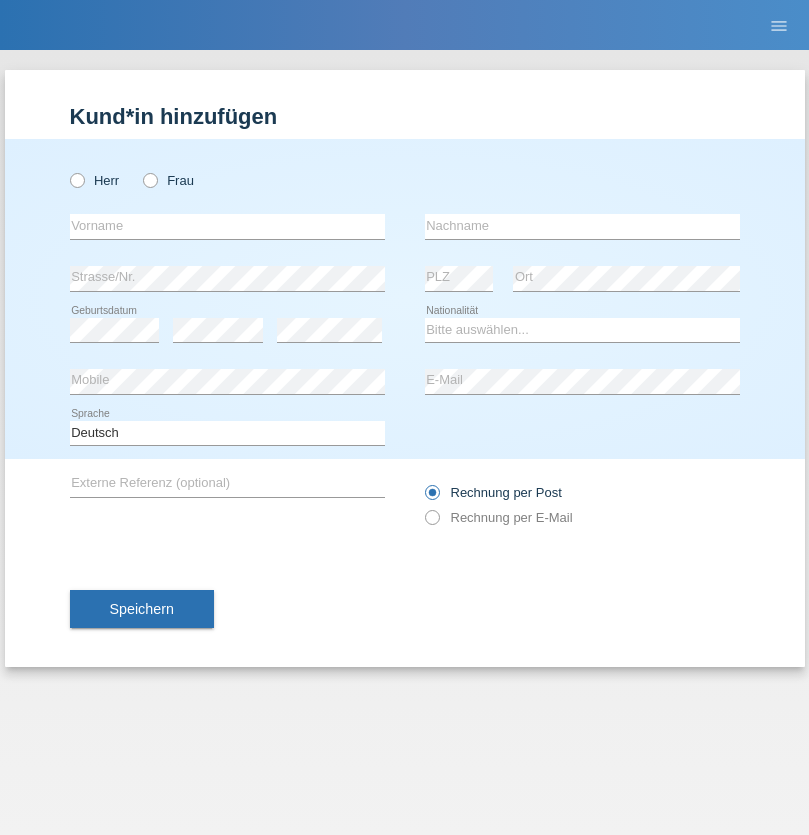 scroll, scrollTop: 0, scrollLeft: 0, axis: both 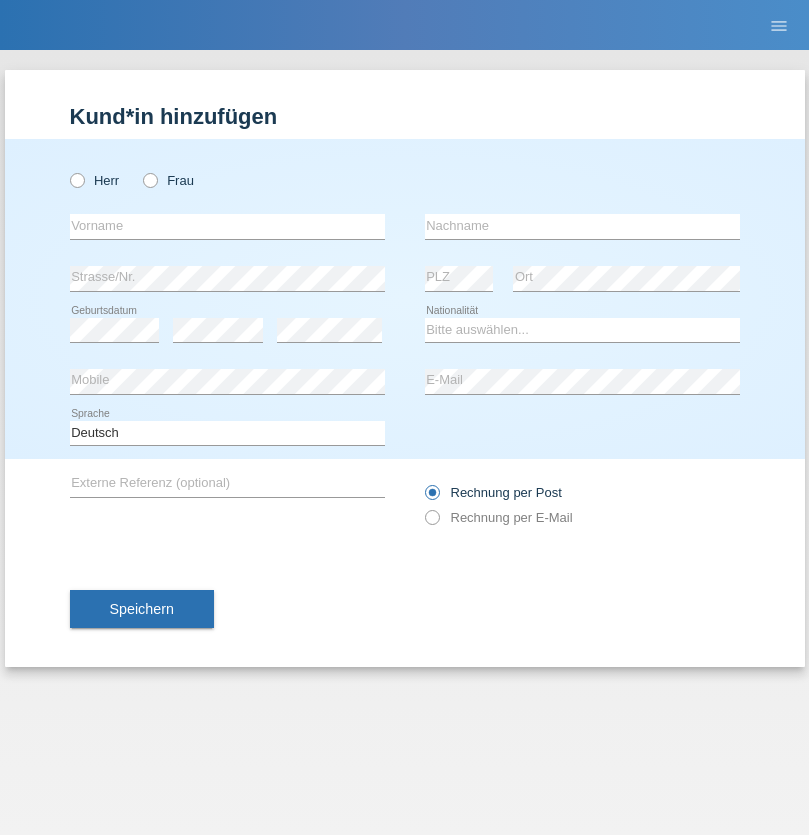 radio on "true" 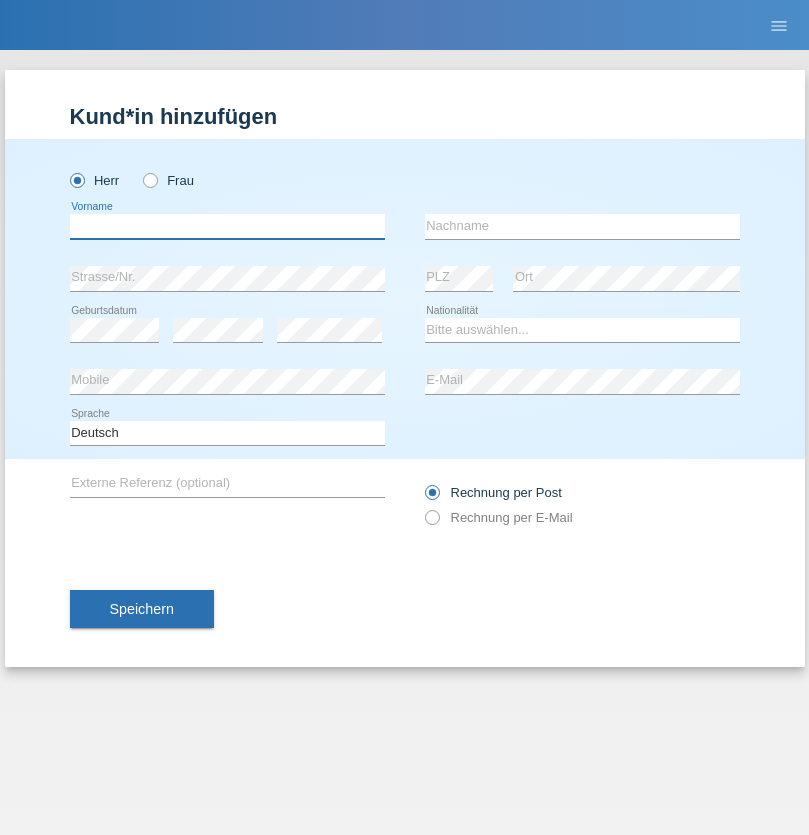 click at bounding box center (227, 226) 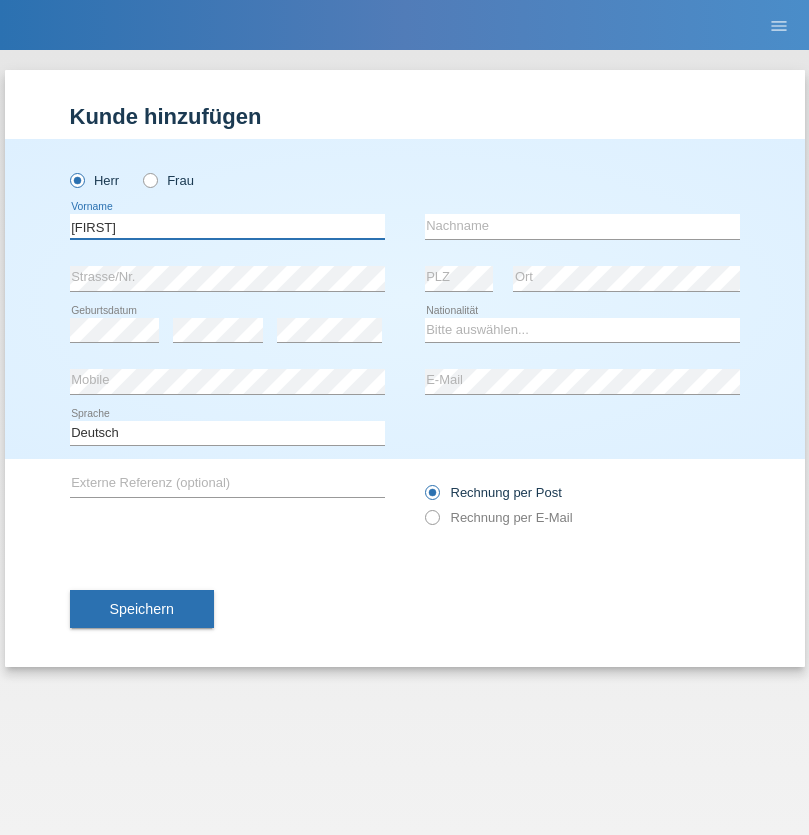 type on "[FIRST]" 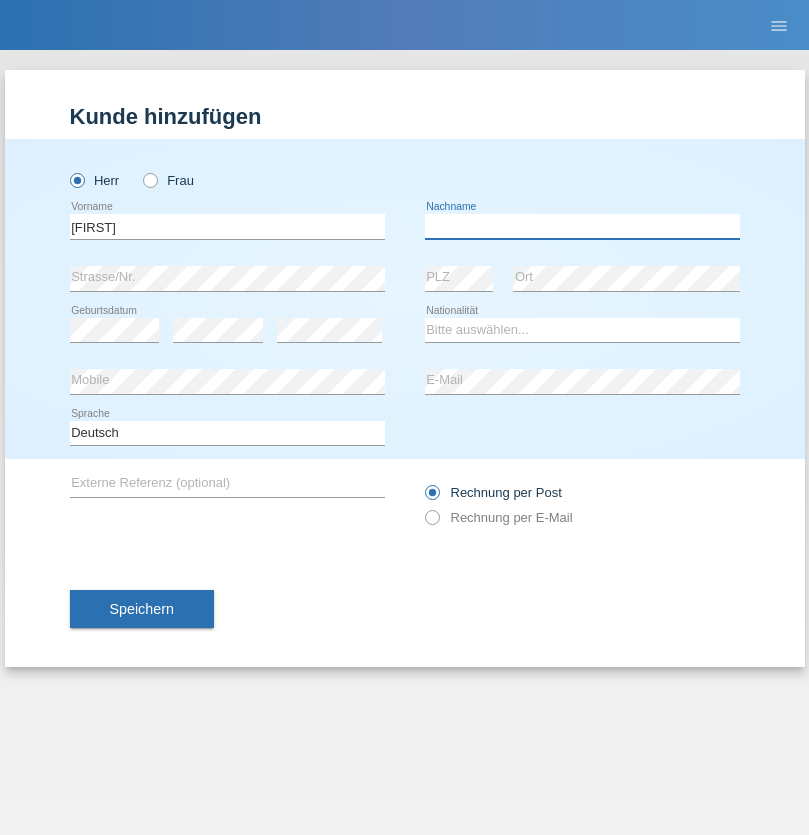 click at bounding box center (582, 226) 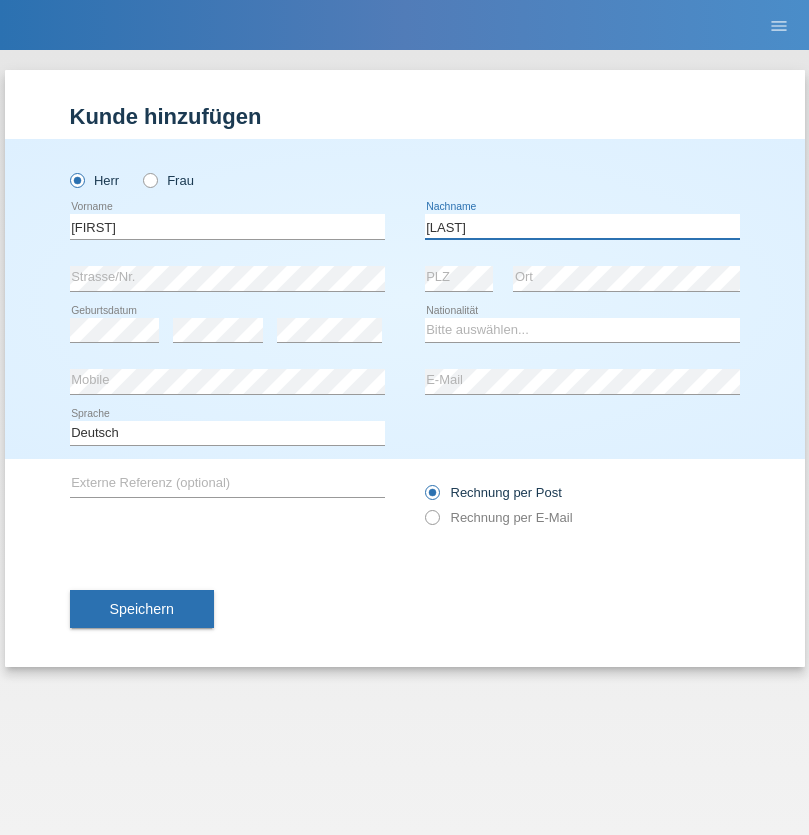type on "[LAST]" 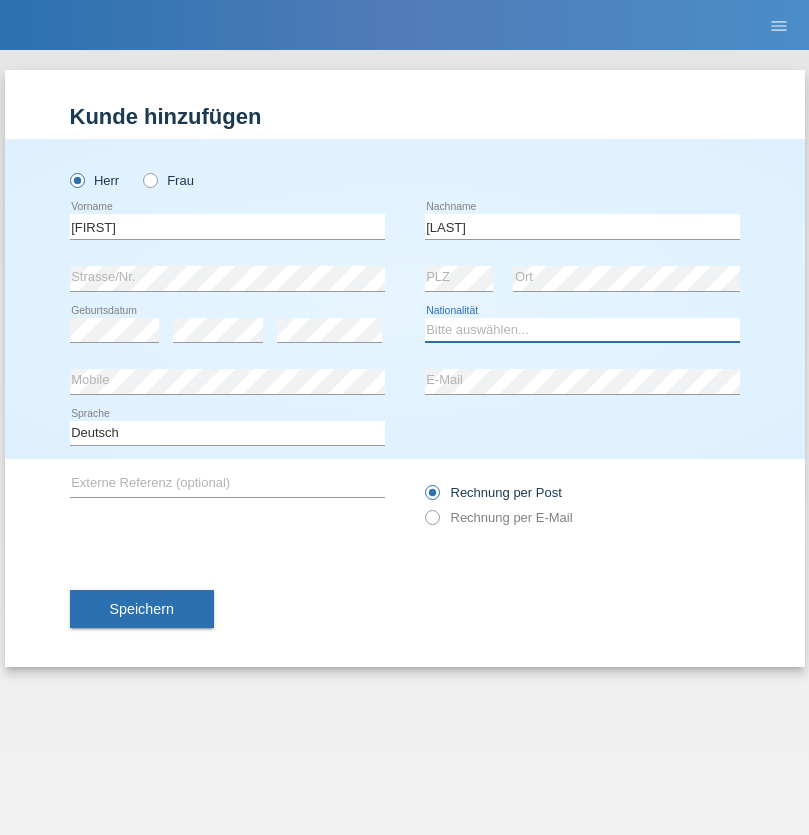 select on "CH" 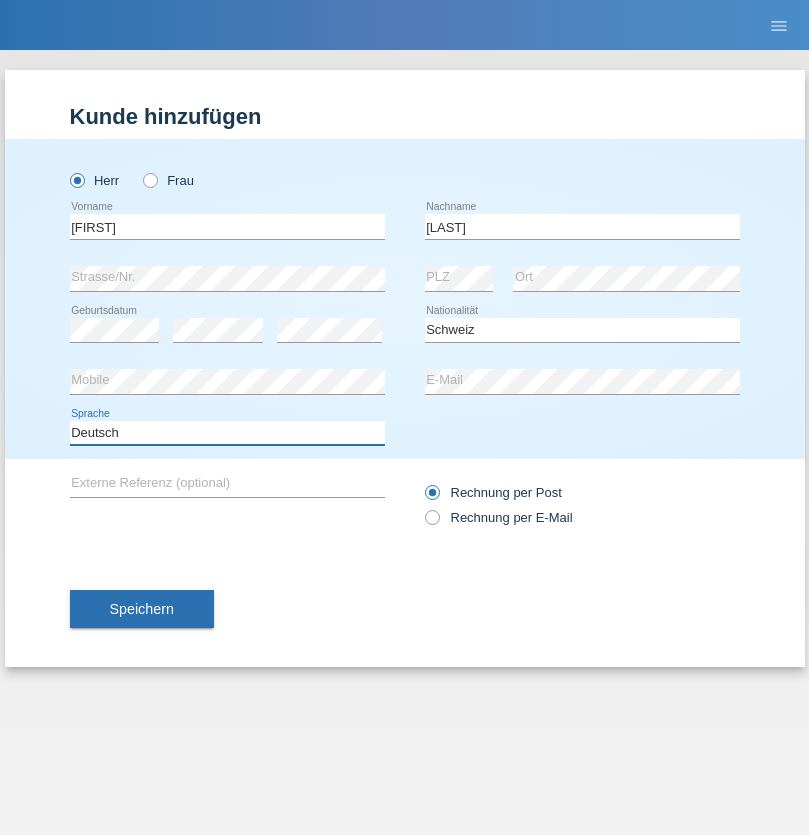 select on "en" 